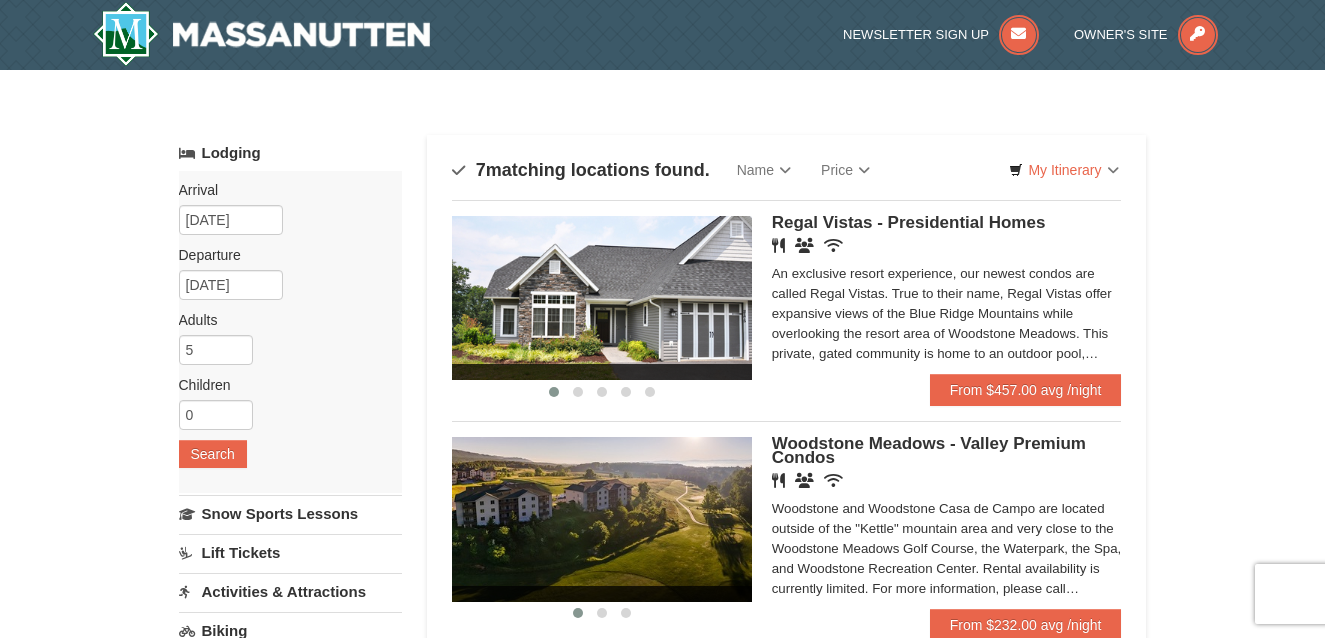scroll, scrollTop: 0, scrollLeft: 0, axis: both 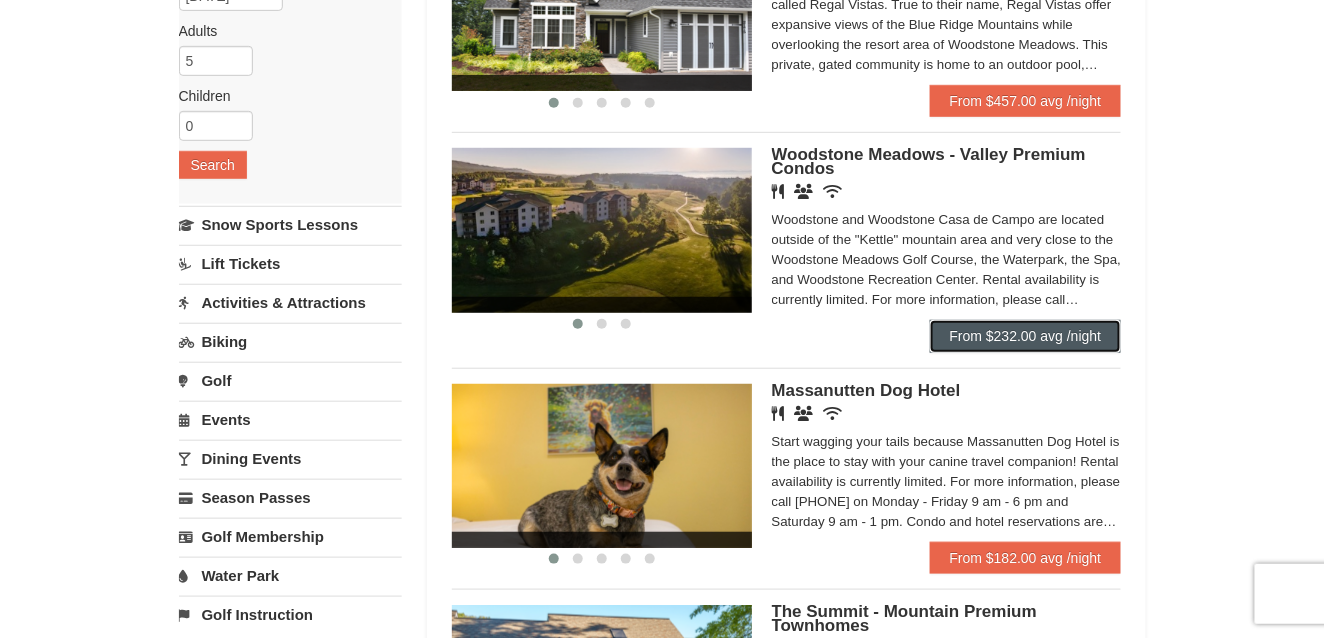 click on "From $232.00 avg /night" at bounding box center [1026, 336] 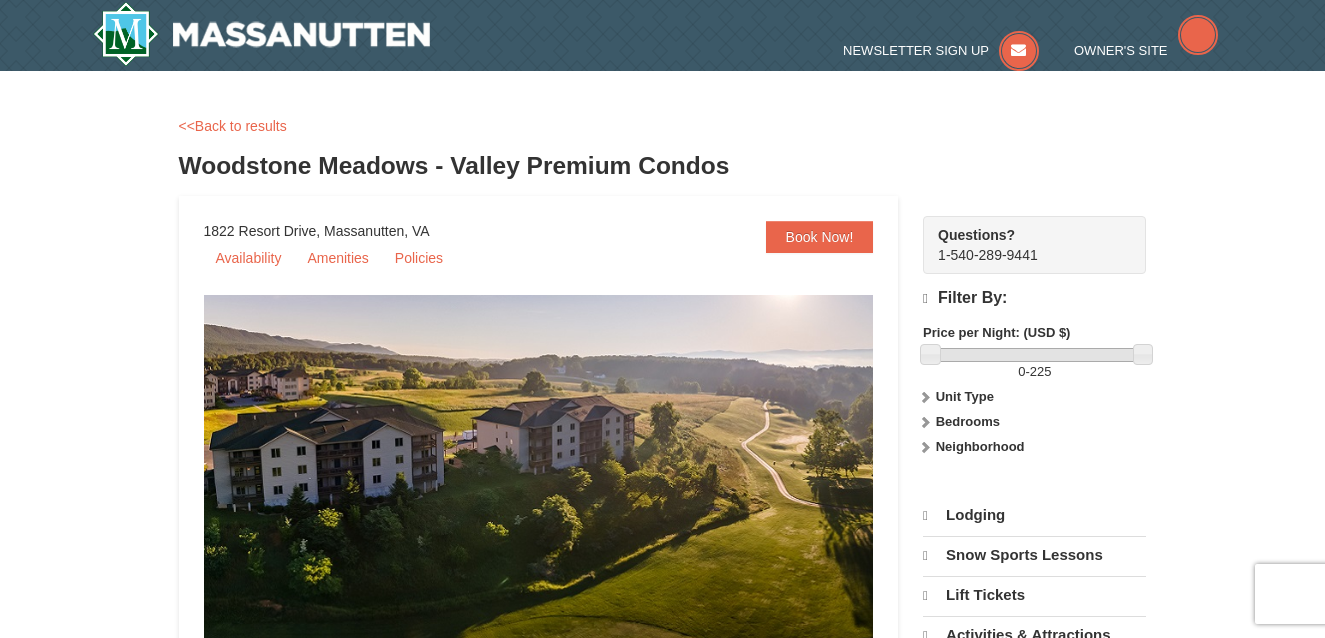 scroll, scrollTop: 0, scrollLeft: 0, axis: both 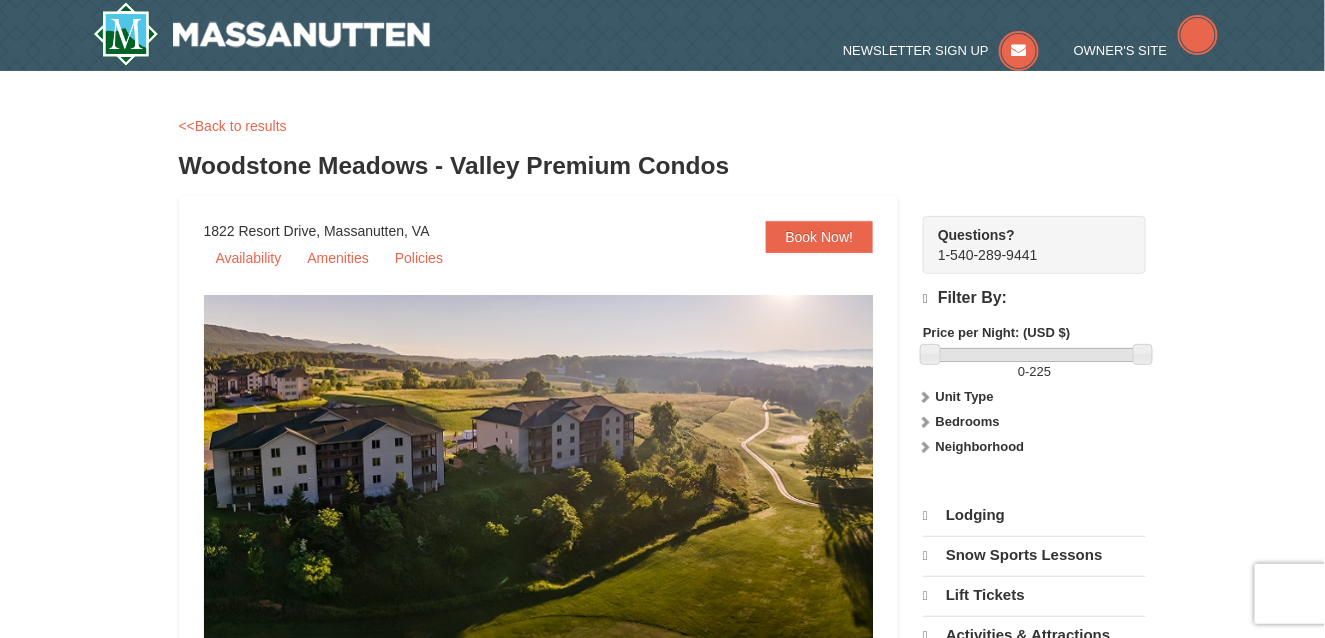 select on "8" 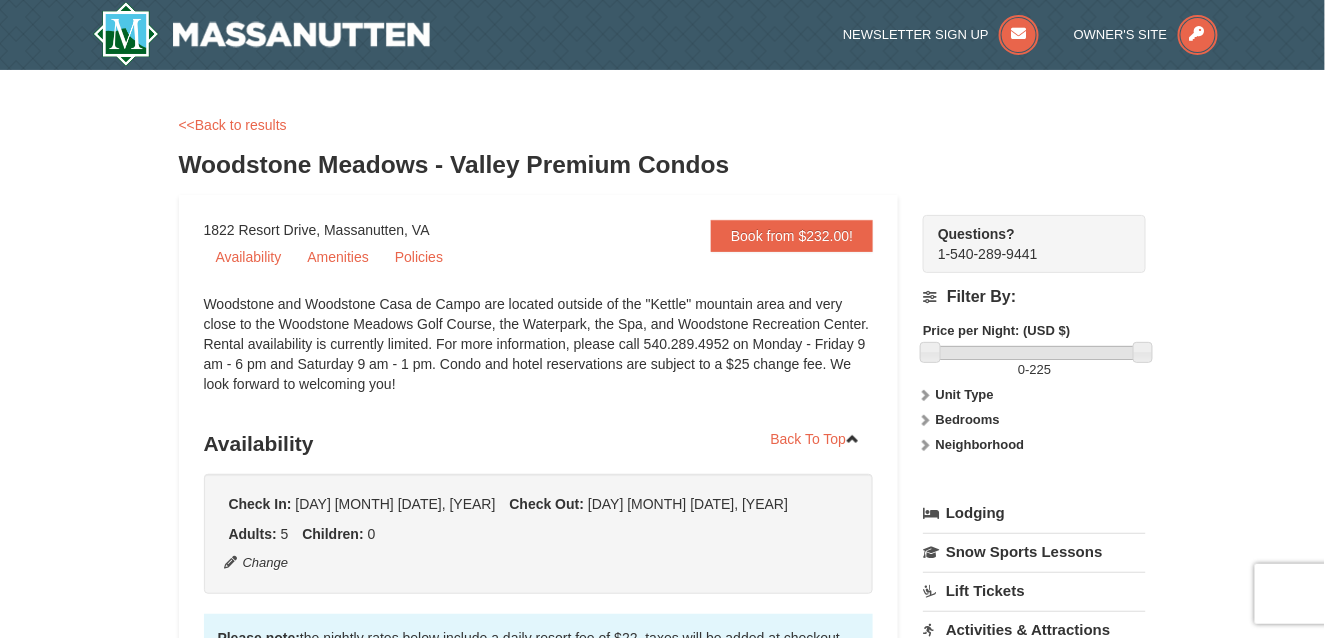 click on "Price per Night: (USD $)" at bounding box center [996, 330] 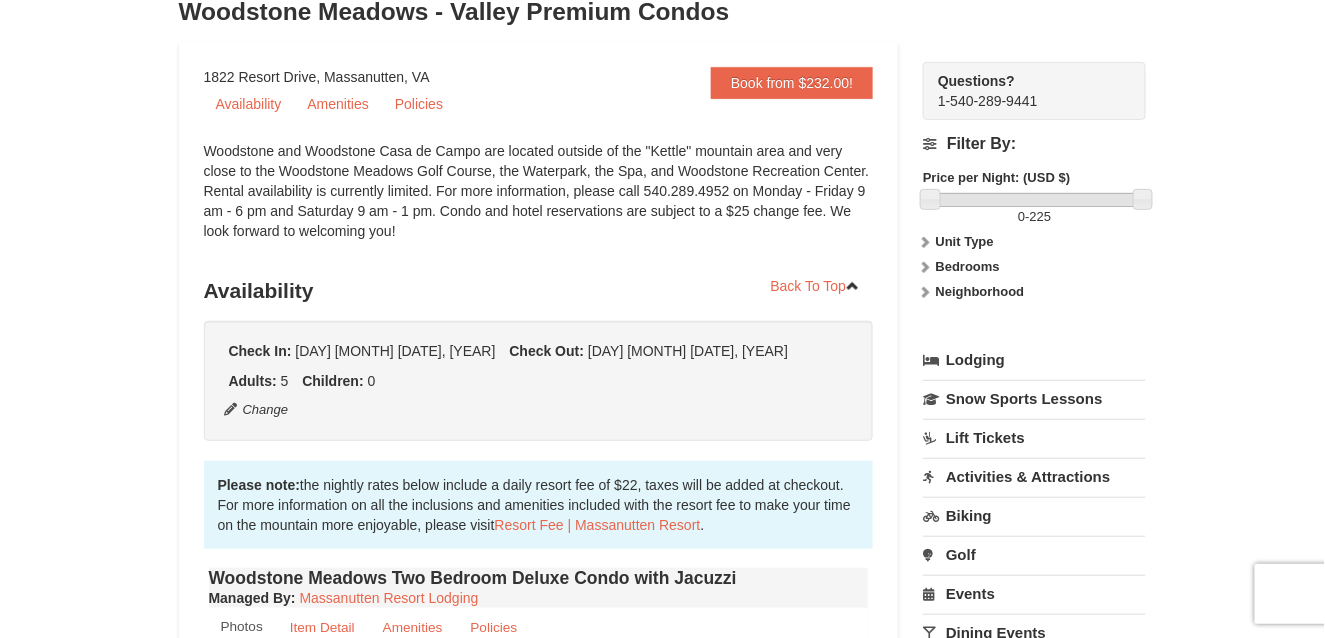 click on "Bedrooms" at bounding box center [968, 266] 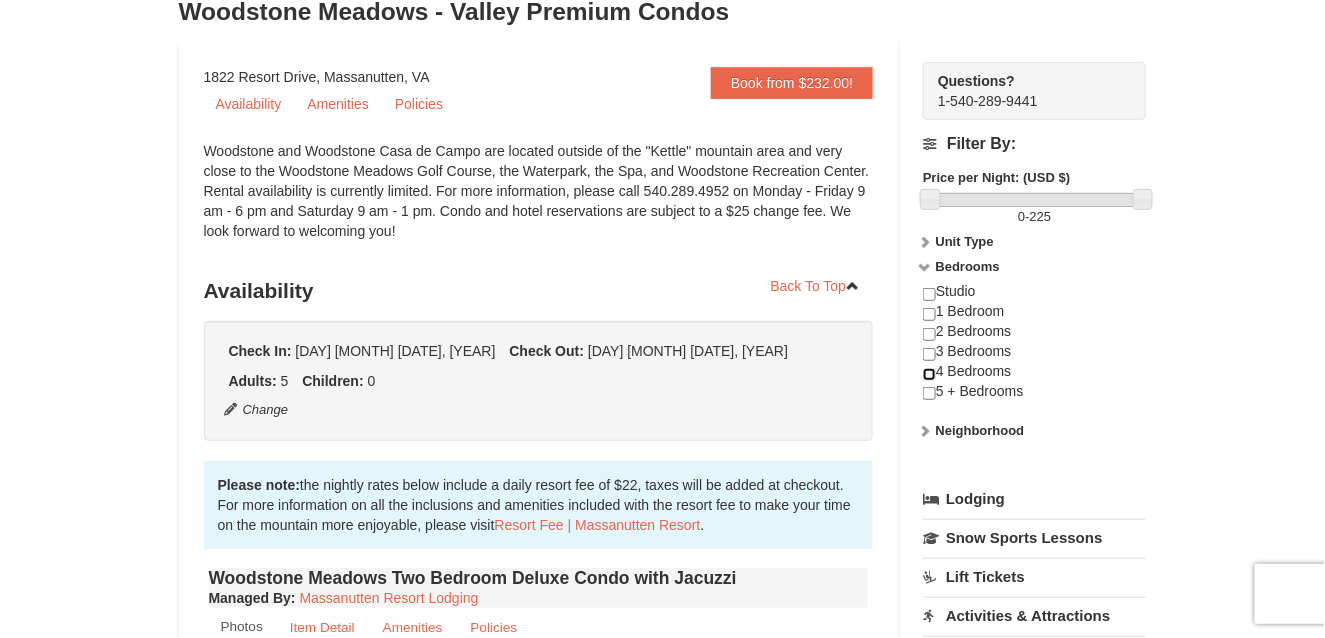 click at bounding box center [929, 374] 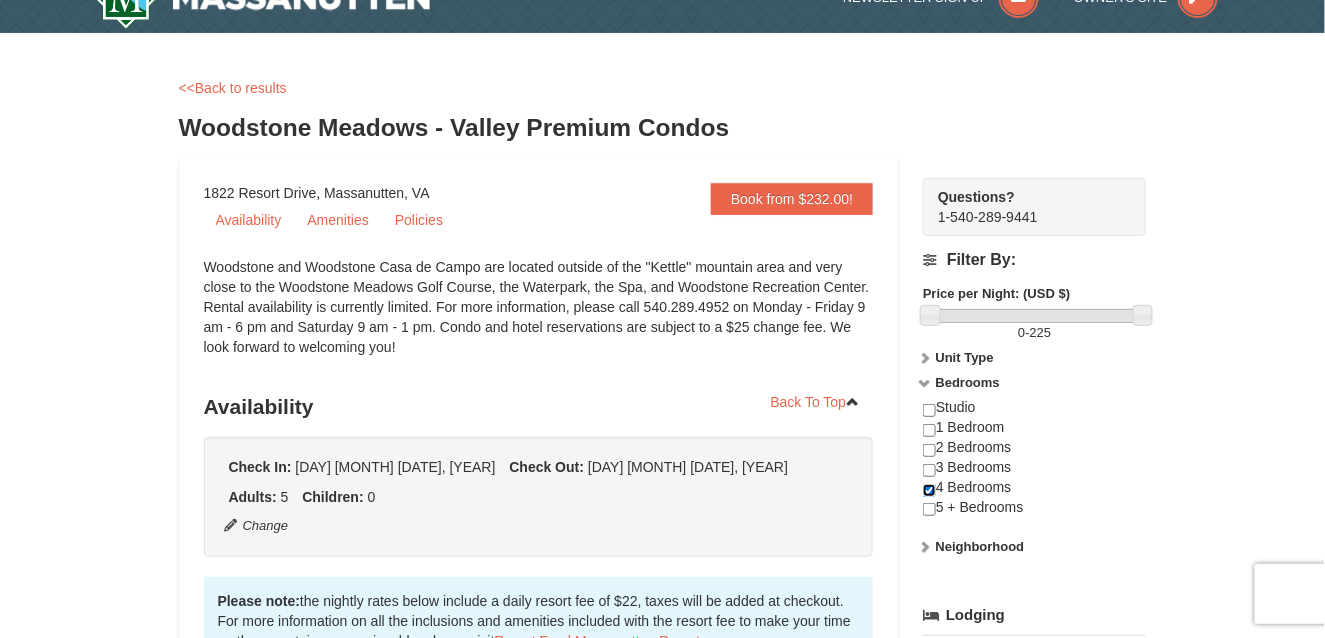 scroll, scrollTop: 0, scrollLeft: 0, axis: both 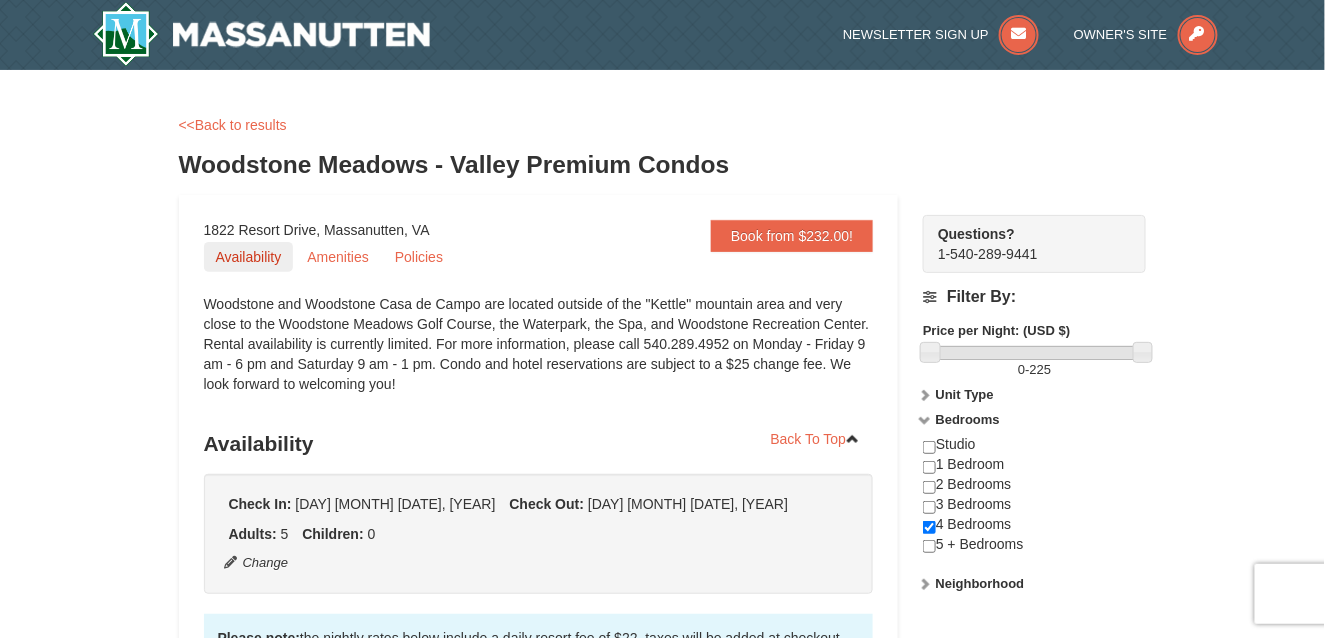 click on "Availability" at bounding box center (249, 257) 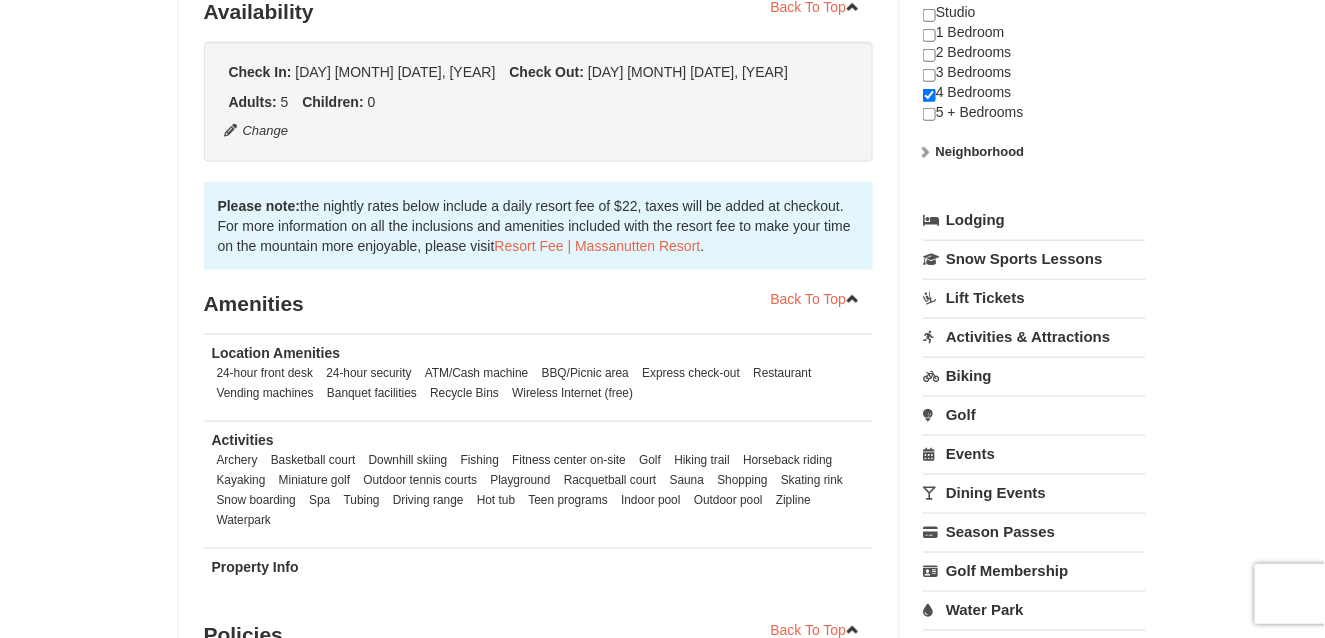 scroll, scrollTop: 423, scrollLeft: 0, axis: vertical 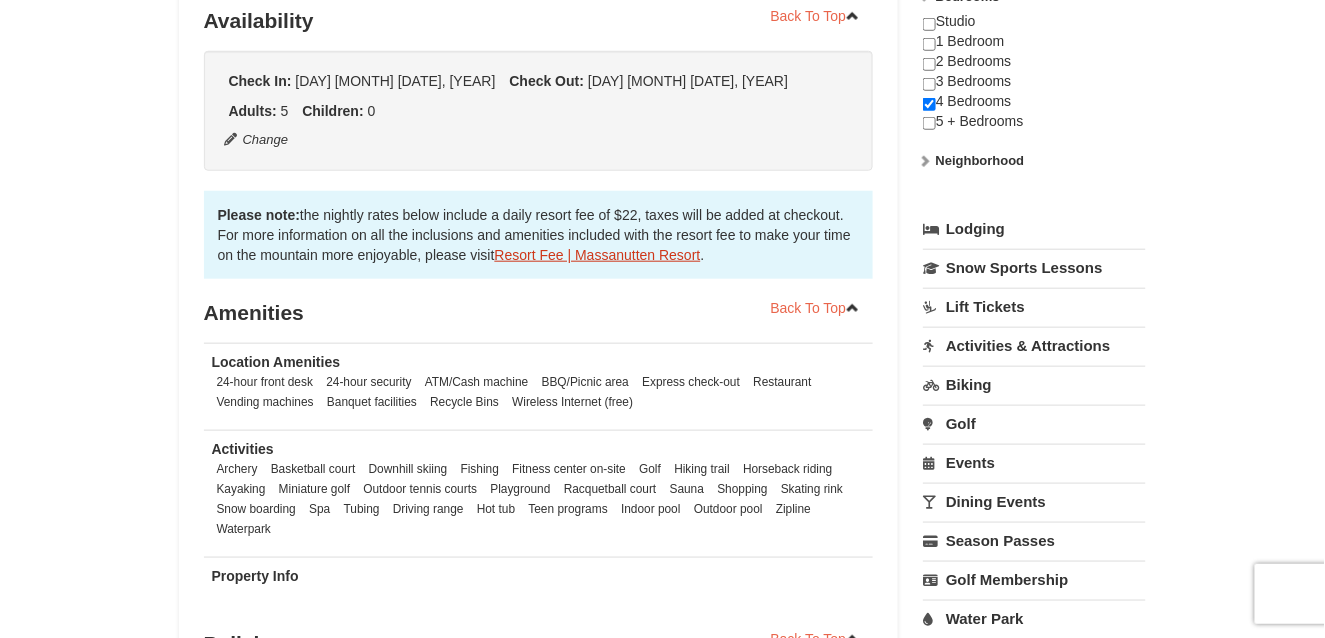 click on "Resort Fee | Massanutten Resort" at bounding box center (598, 255) 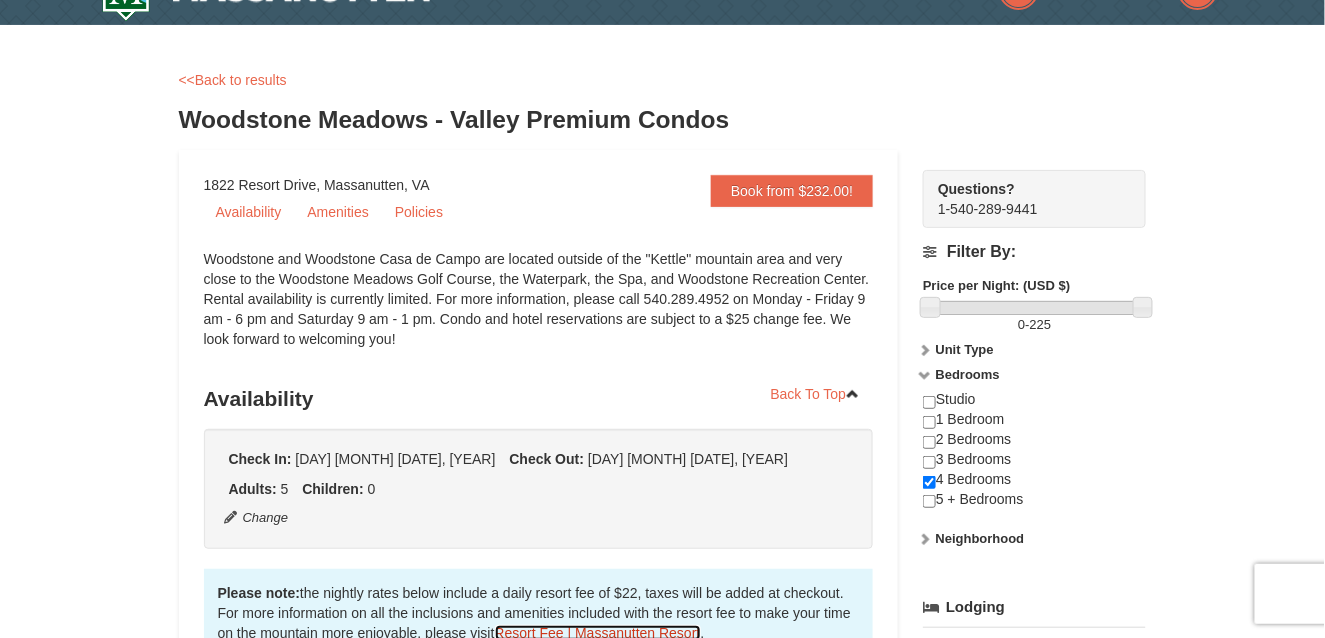 scroll, scrollTop: 47, scrollLeft: 0, axis: vertical 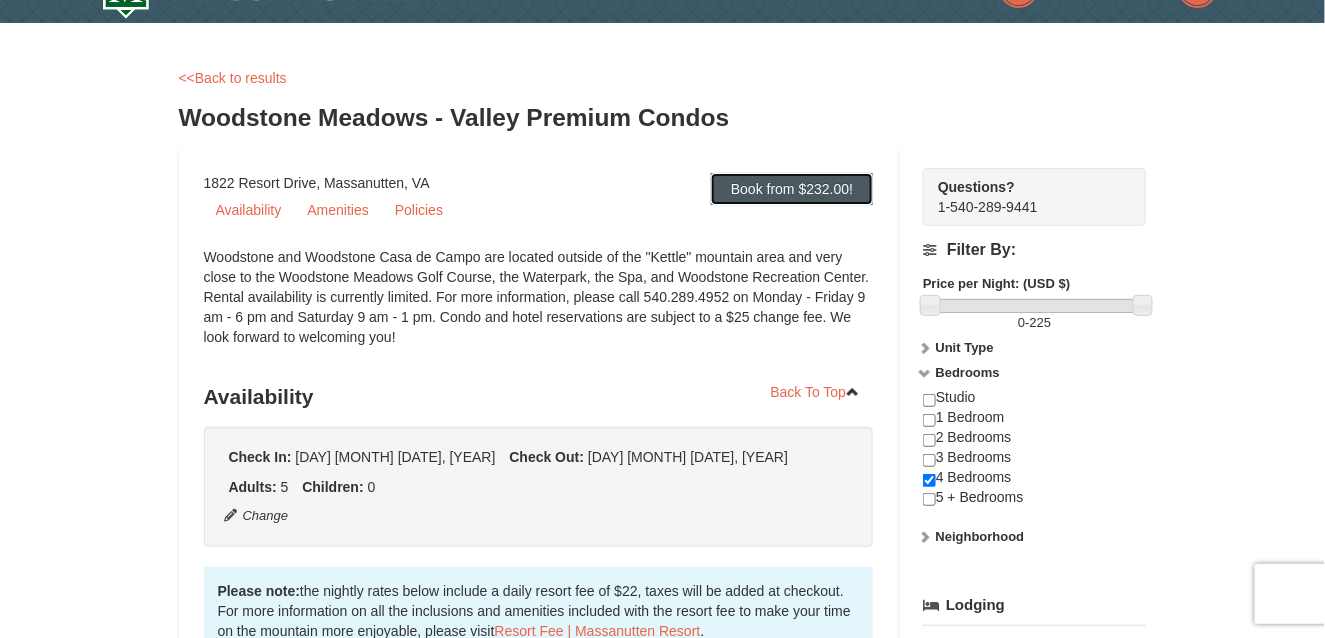 click on "Book from $232.00!" at bounding box center [792, 189] 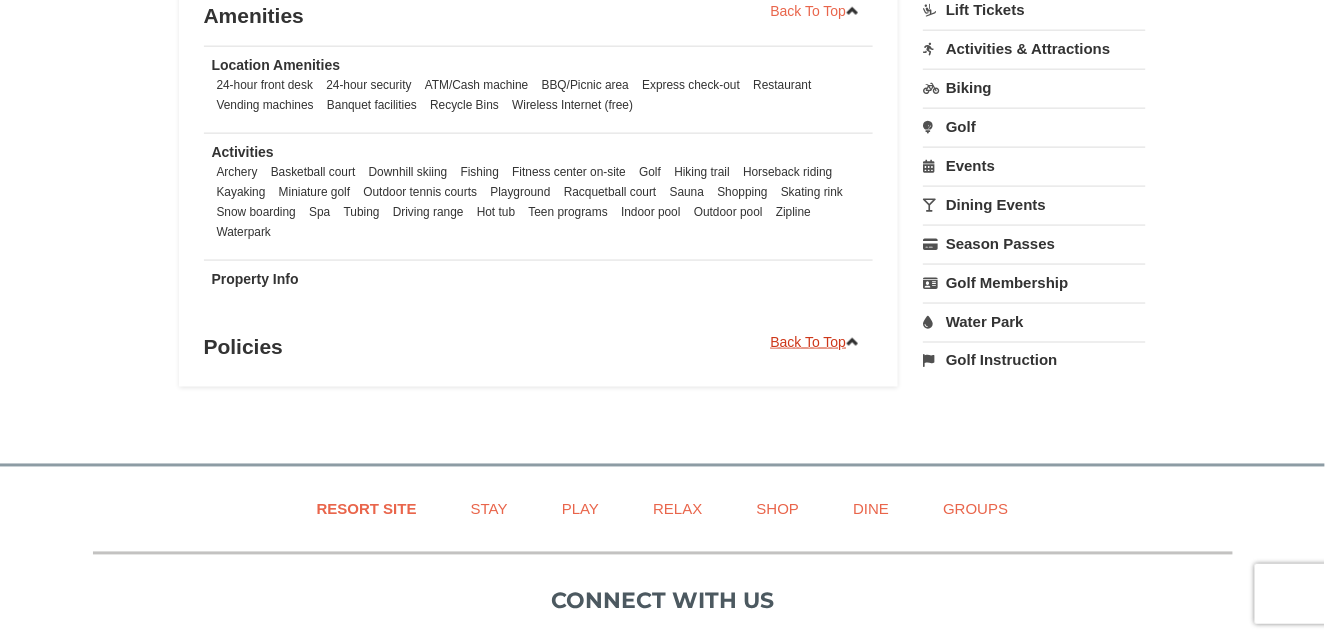 scroll, scrollTop: 721, scrollLeft: 0, axis: vertical 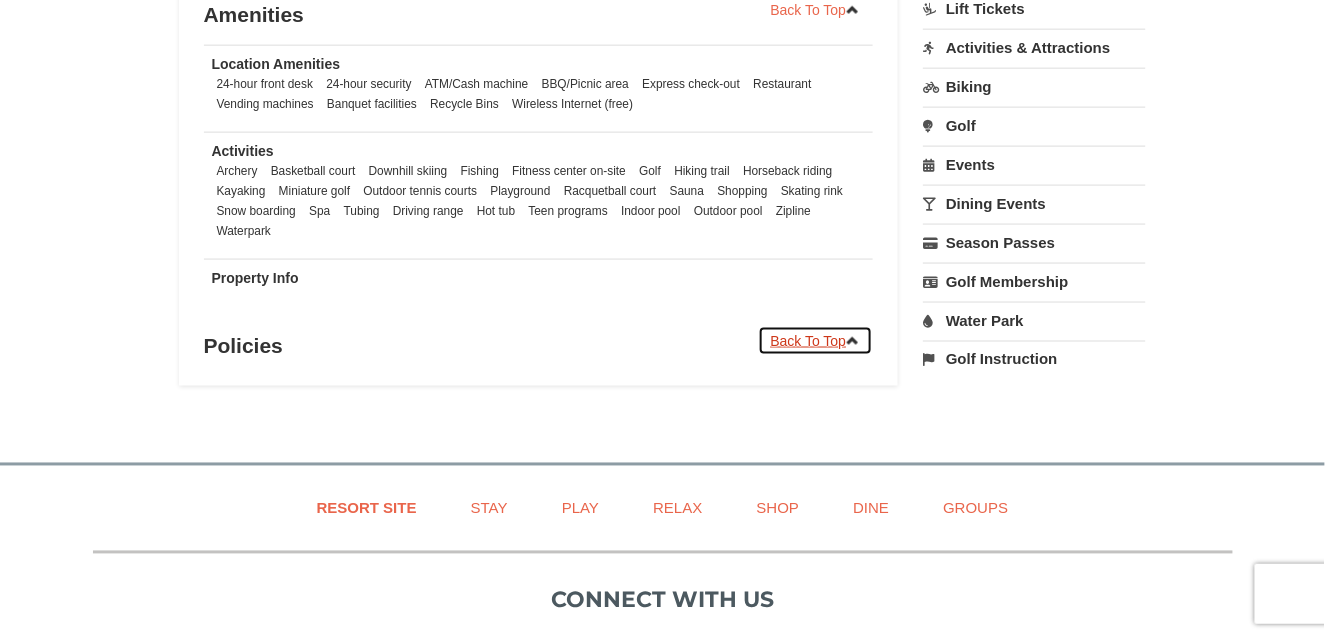 click on "Back To Top" at bounding box center (816, 341) 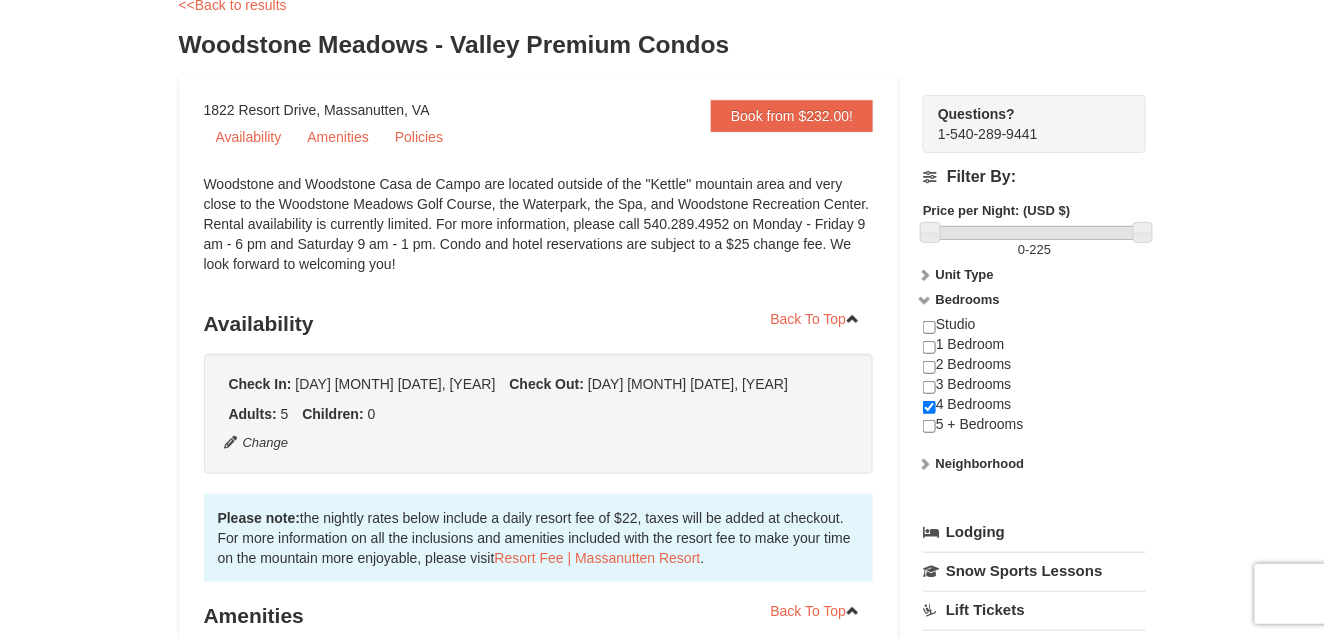 scroll, scrollTop: 115, scrollLeft: 0, axis: vertical 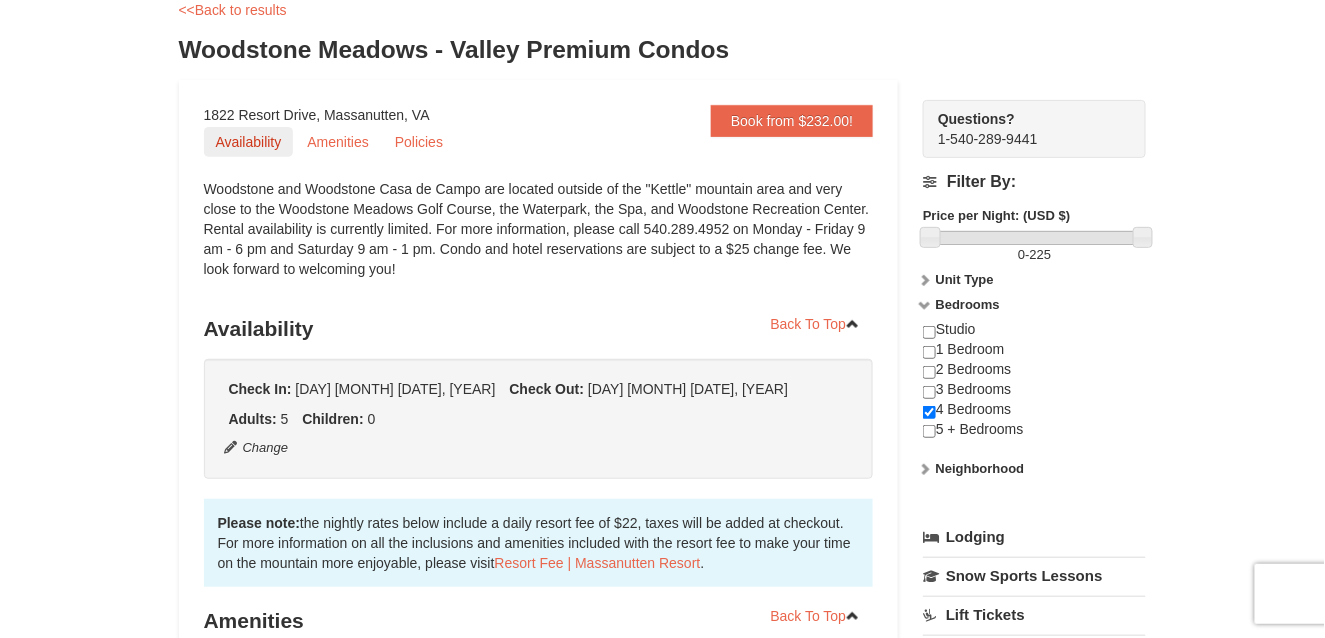 click on "Availability" at bounding box center [249, 142] 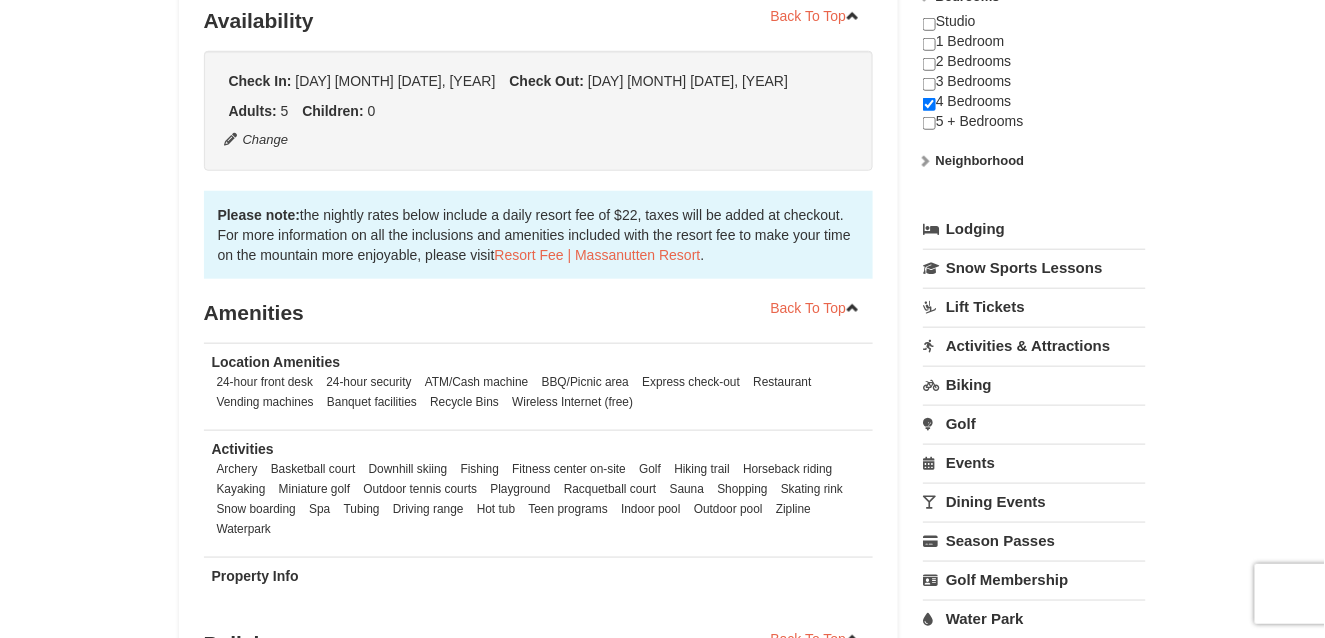 scroll, scrollTop: 423, scrollLeft: 0, axis: vertical 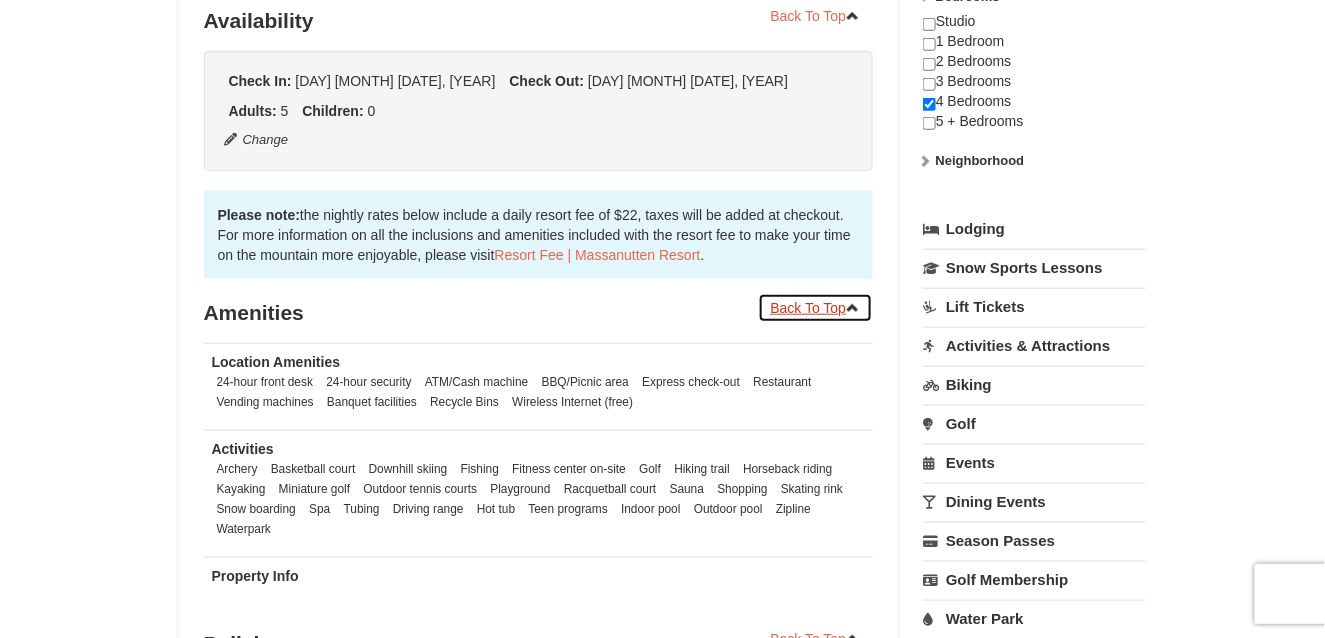 click on "Back To Top" at bounding box center [816, 308] 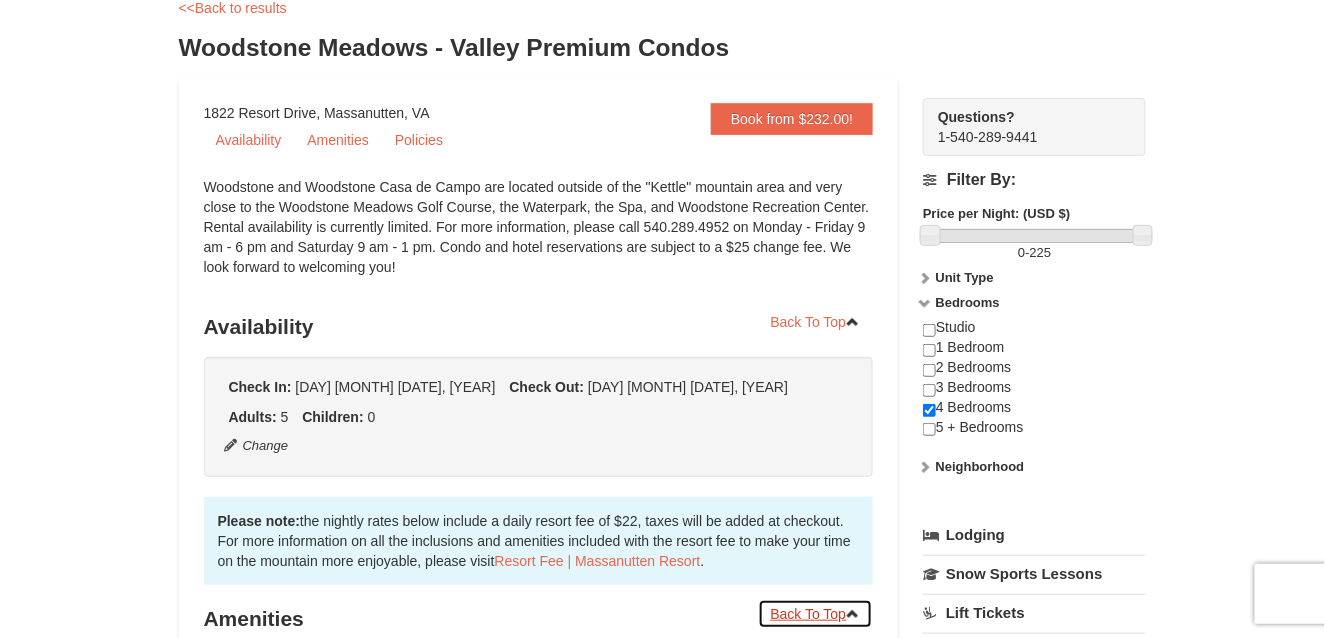 scroll, scrollTop: 115, scrollLeft: 0, axis: vertical 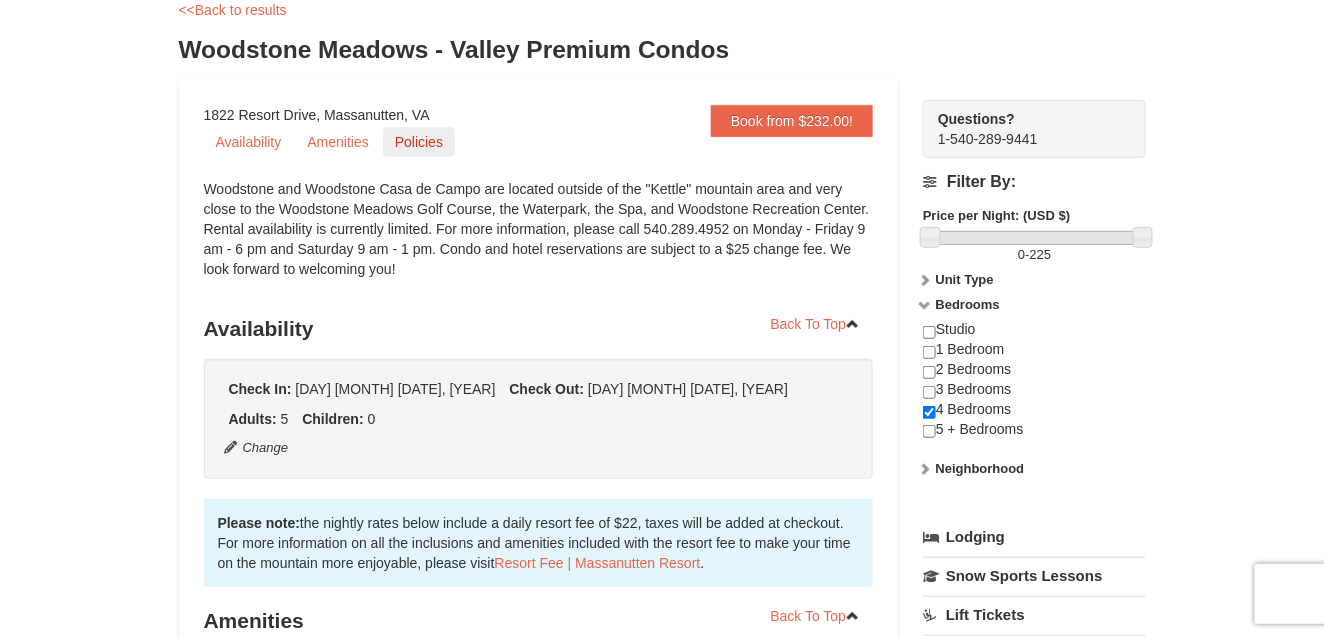 click on "Policies" at bounding box center [419, 142] 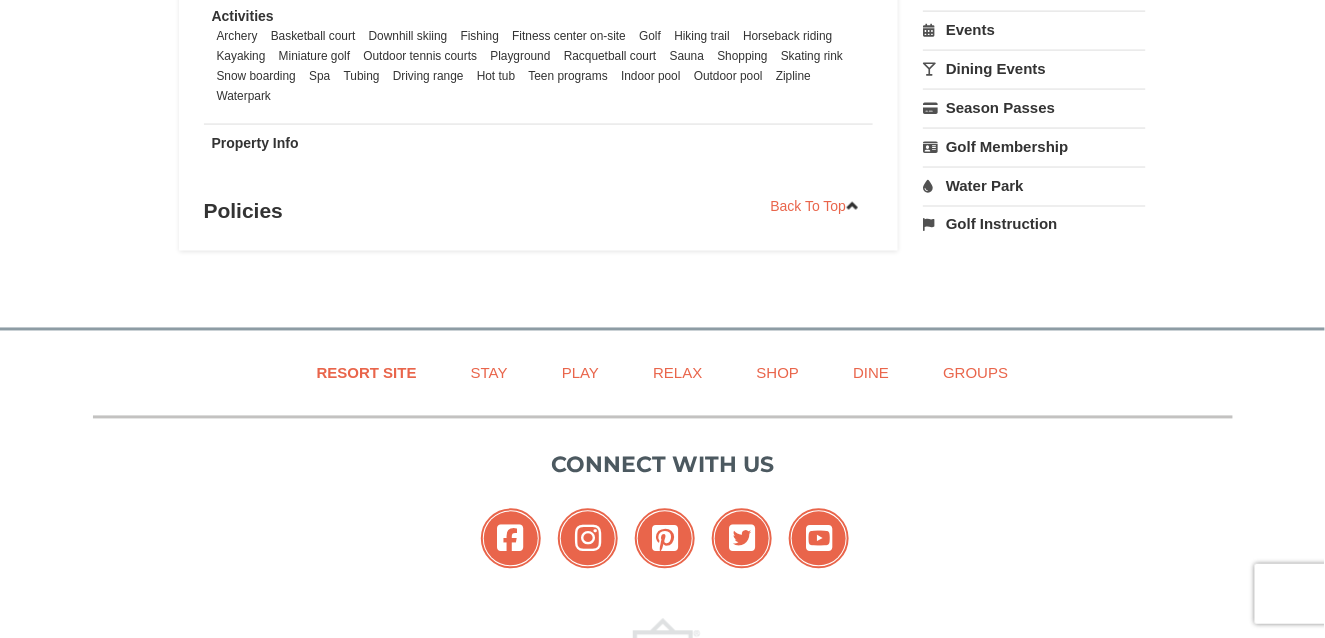 scroll, scrollTop: 1021, scrollLeft: 0, axis: vertical 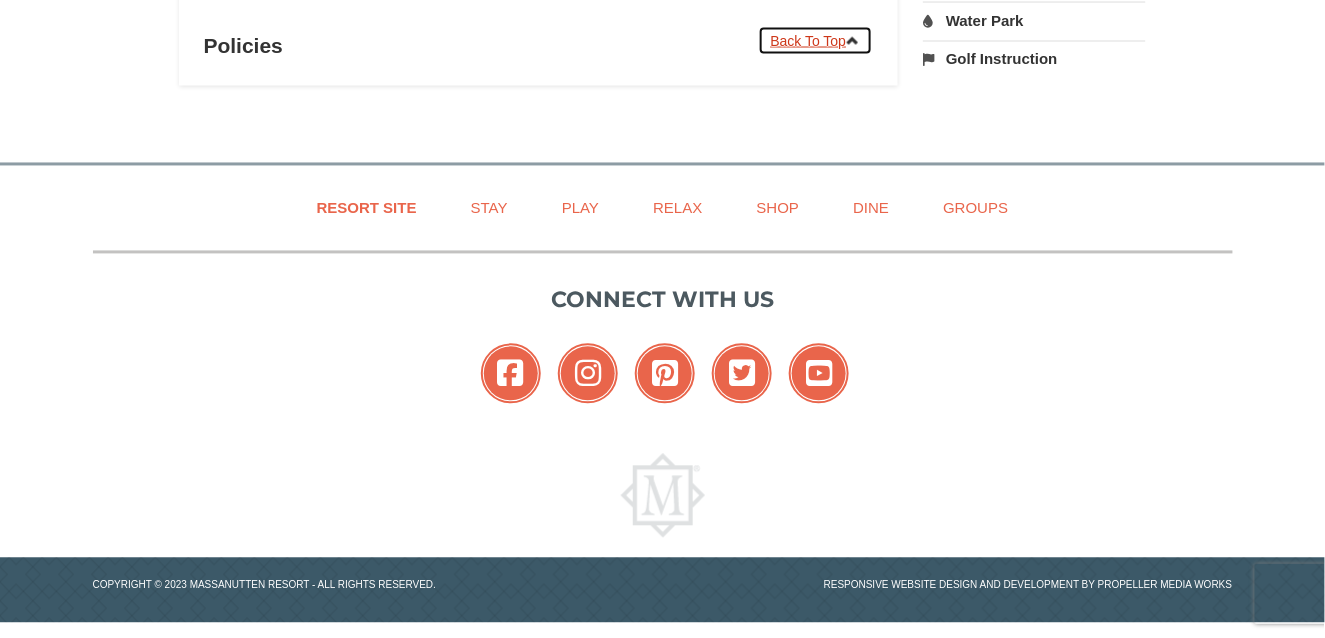 click on "Back To Top" at bounding box center (816, 41) 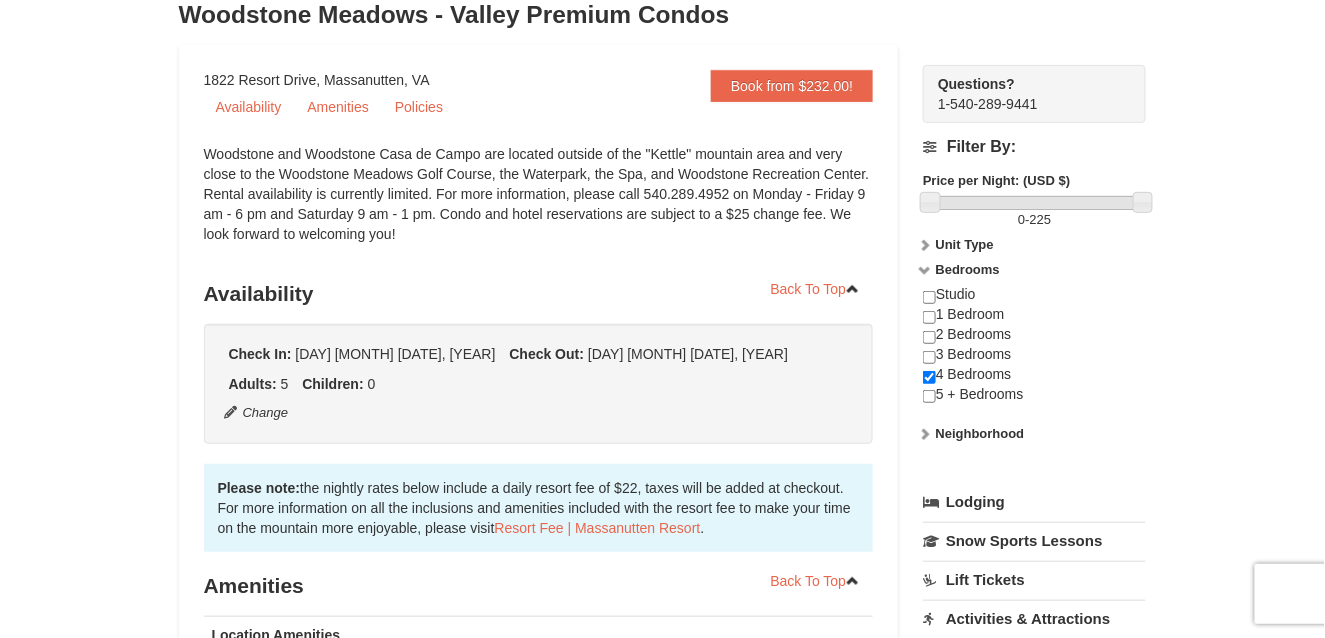 scroll, scrollTop: 115, scrollLeft: 0, axis: vertical 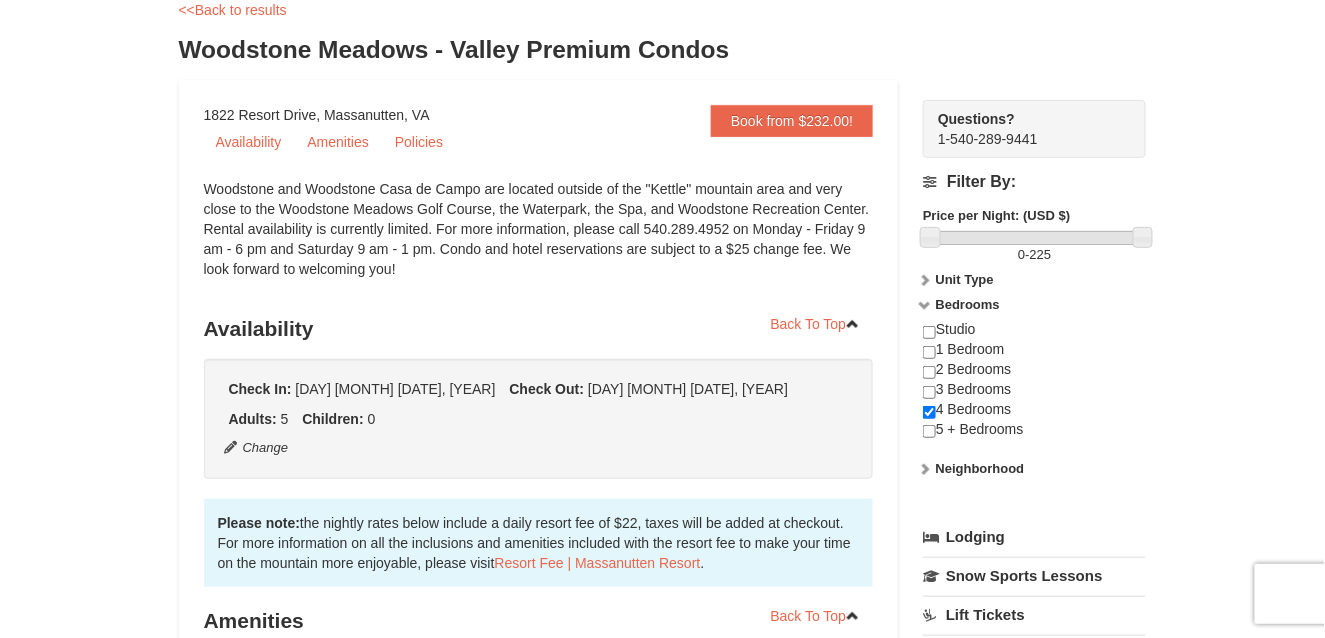 click on "Neighborhood" at bounding box center [980, 468] 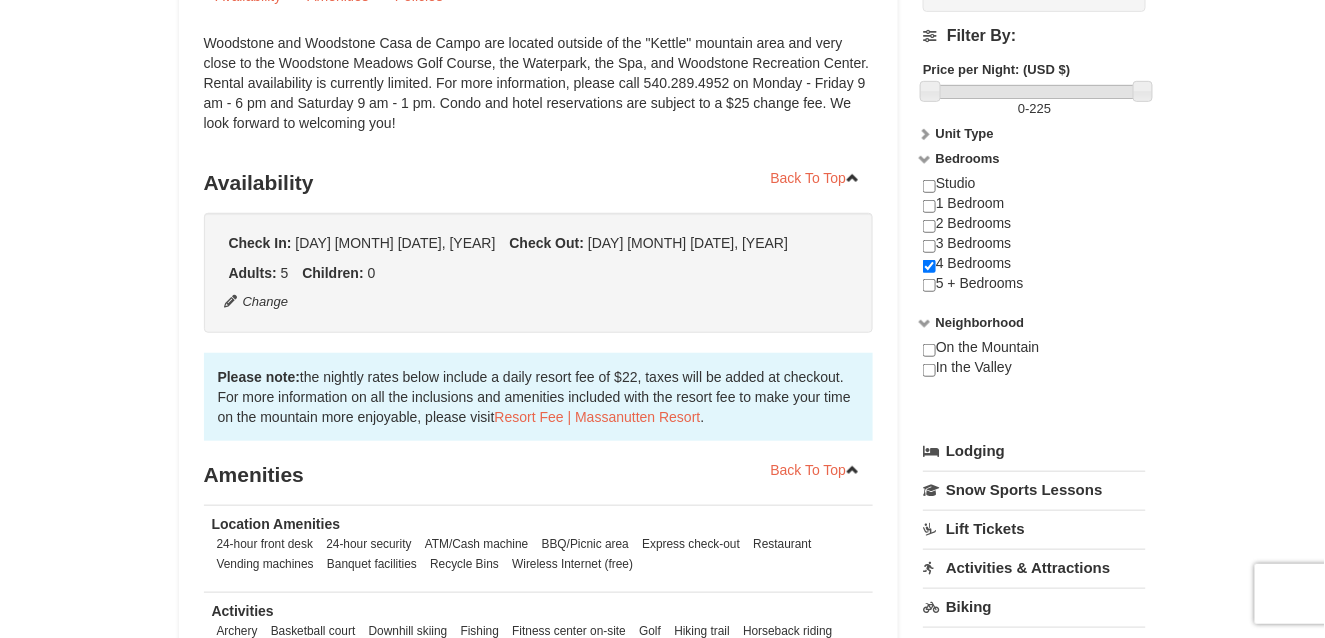 scroll, scrollTop: 267, scrollLeft: 0, axis: vertical 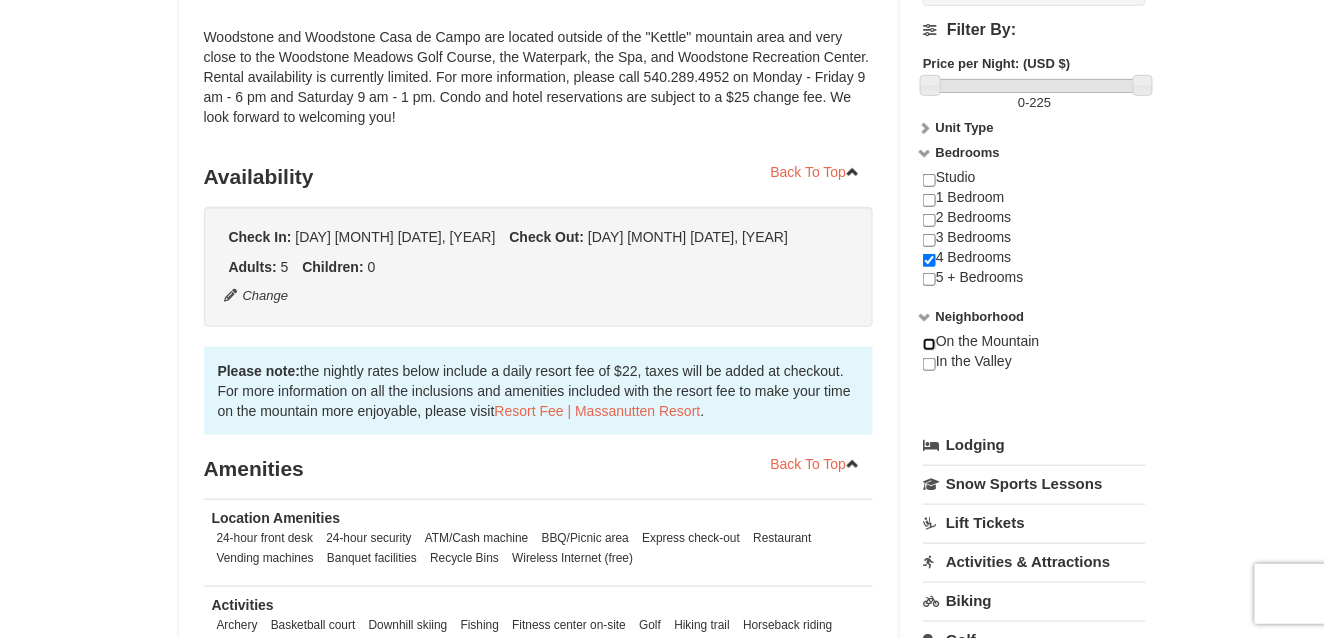 click at bounding box center [929, 344] 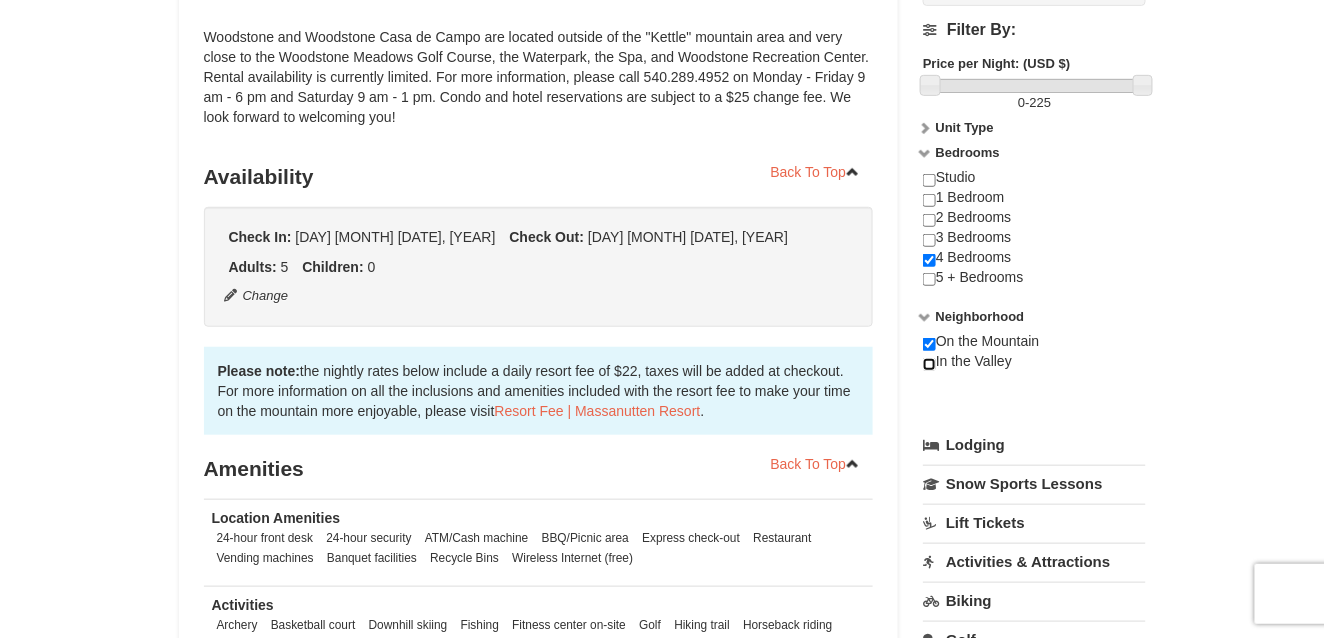 click at bounding box center [929, 364] 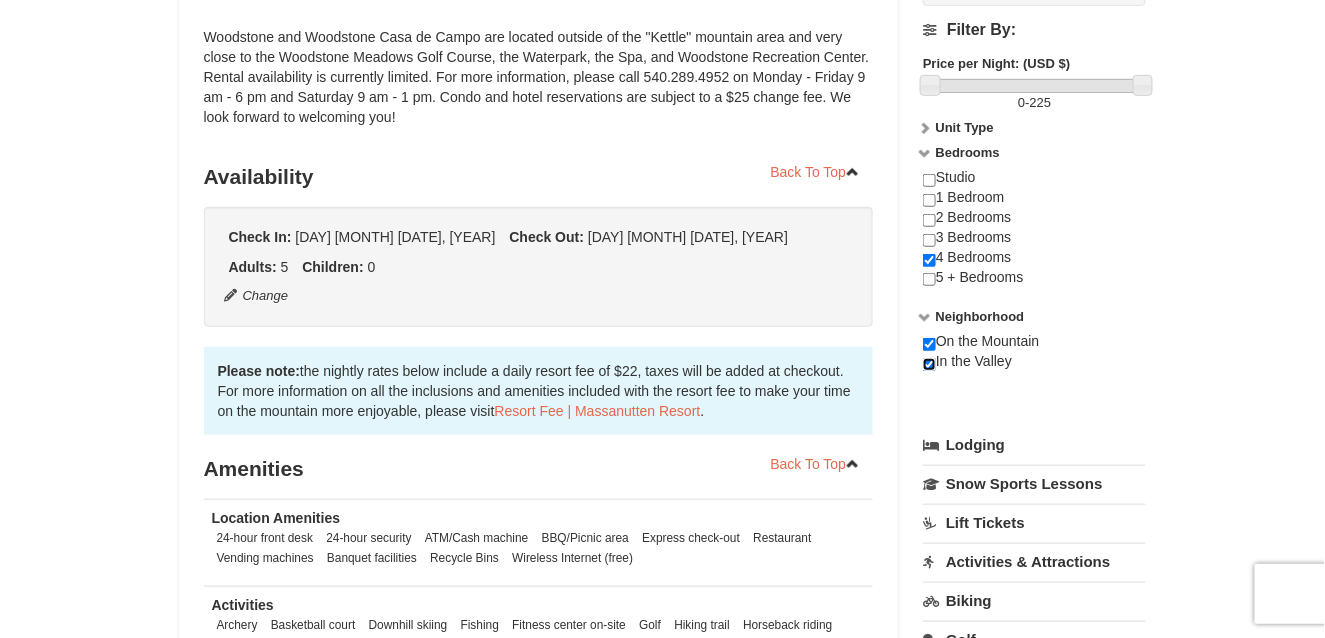 click at bounding box center [929, 364] 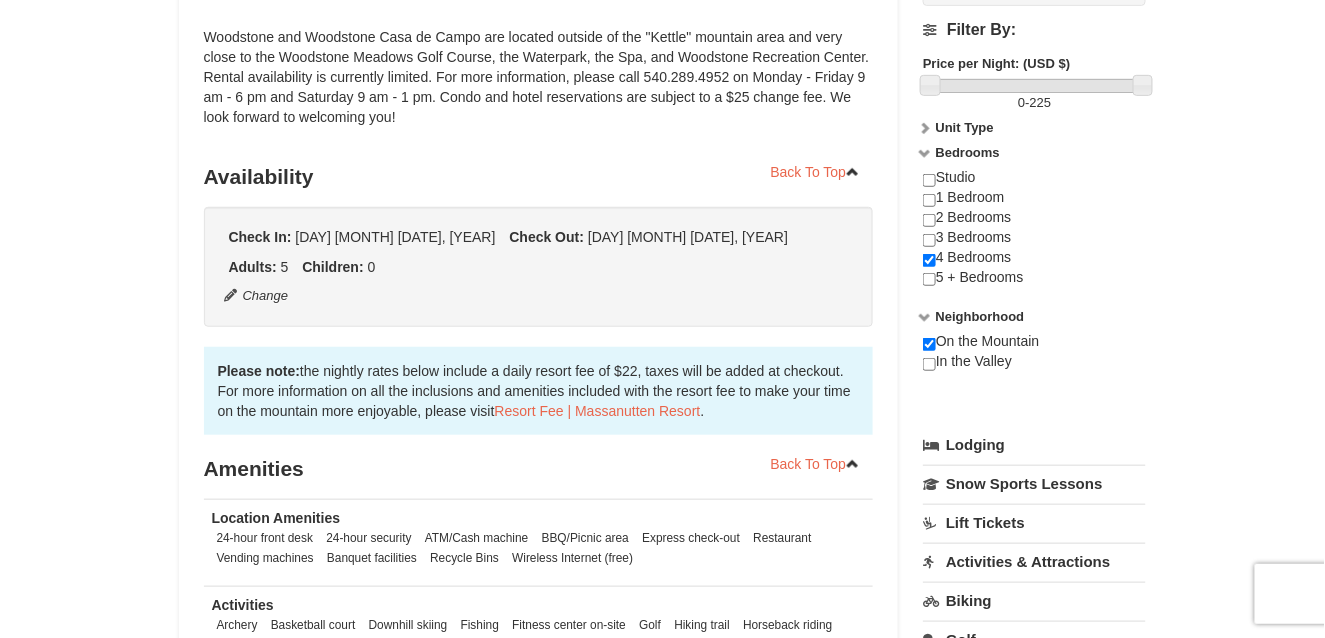 click on "Lodging" at bounding box center [1034, 445] 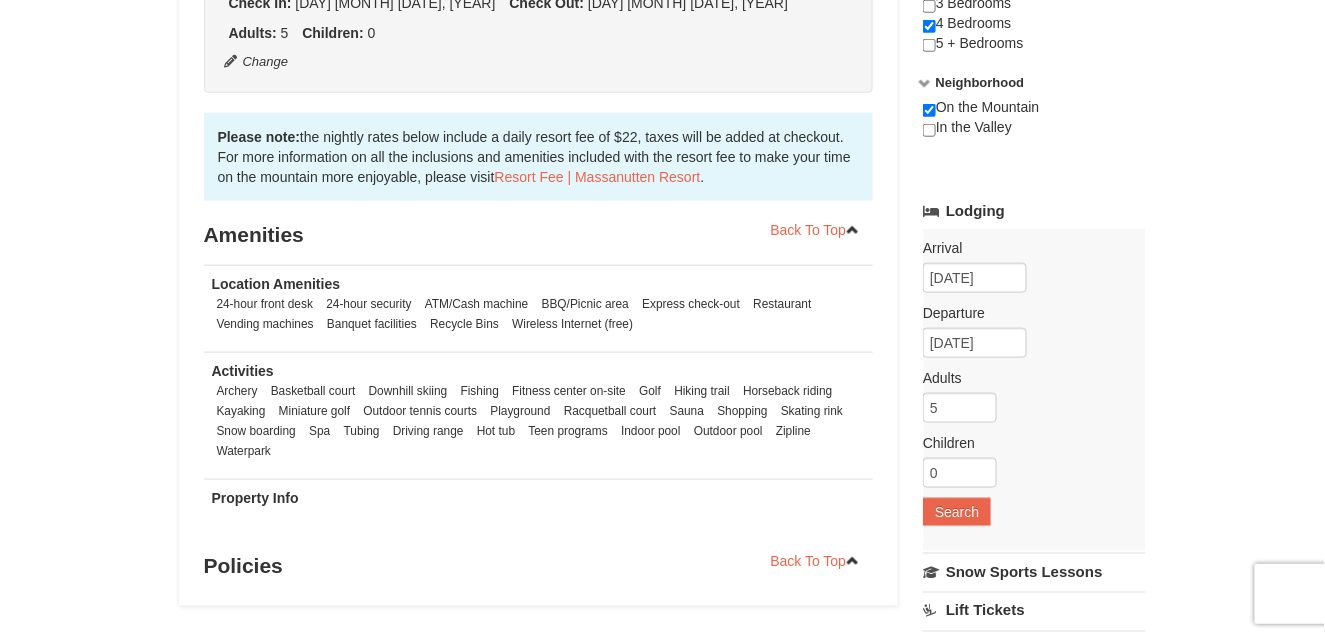 scroll, scrollTop: 696, scrollLeft: 0, axis: vertical 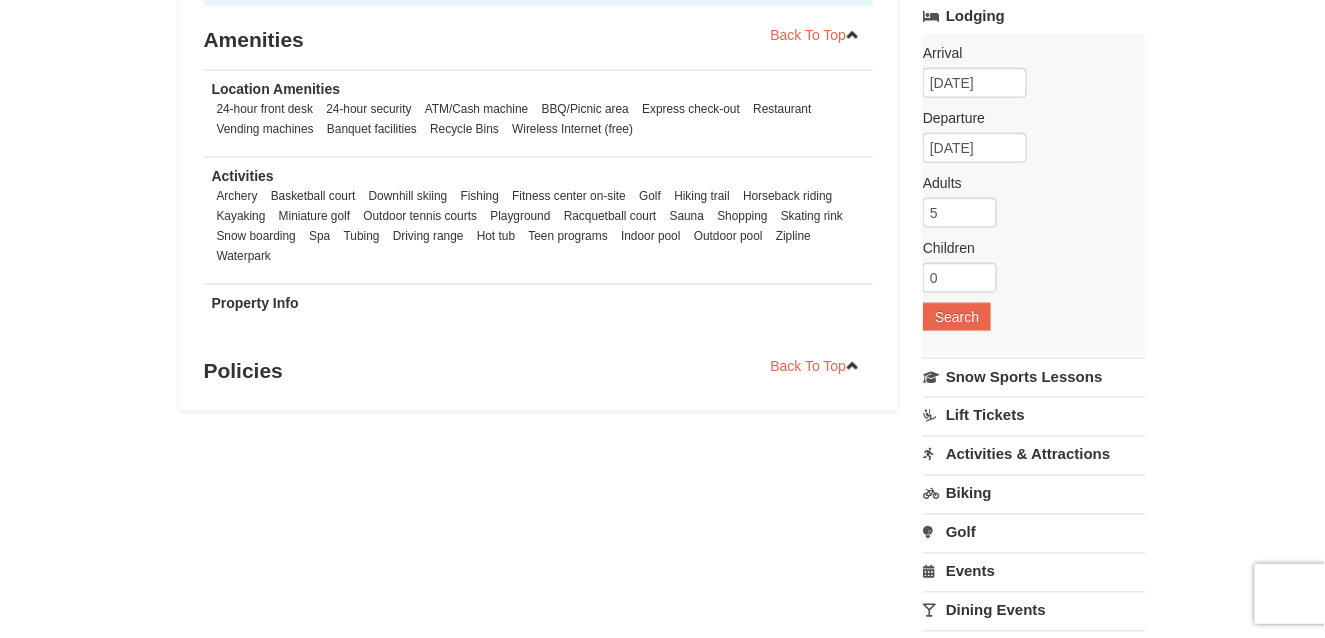 click on "Golf" at bounding box center [1034, 532] 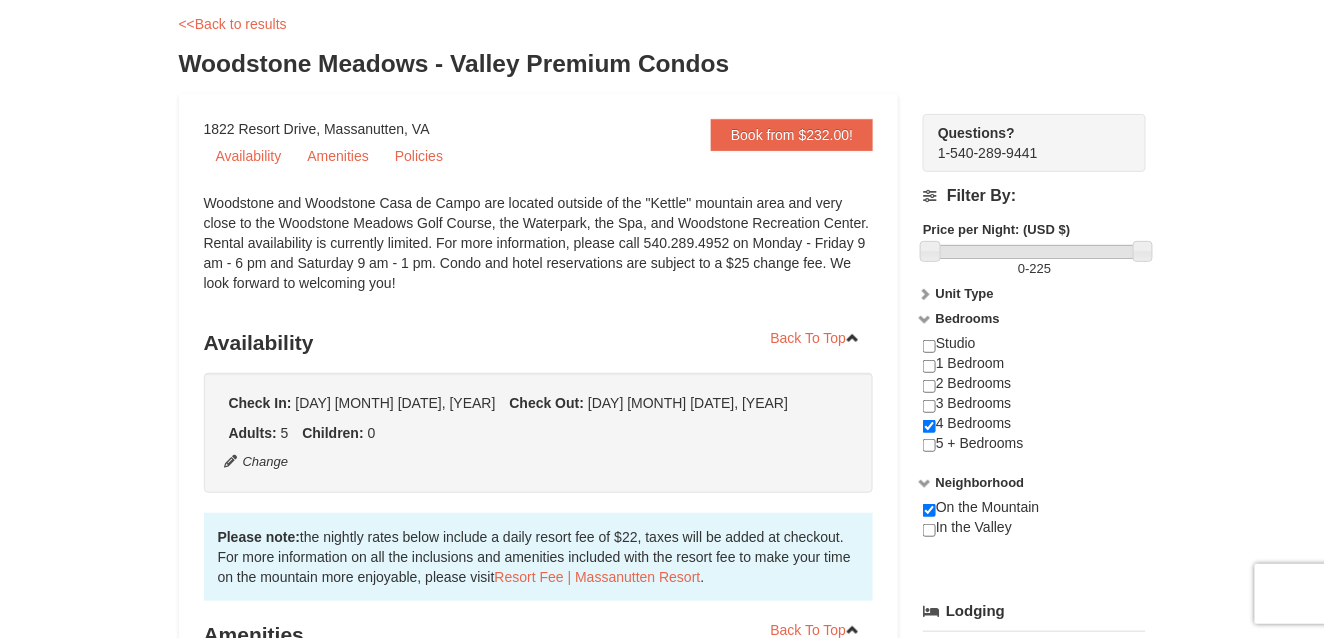 scroll, scrollTop: 101, scrollLeft: 0, axis: vertical 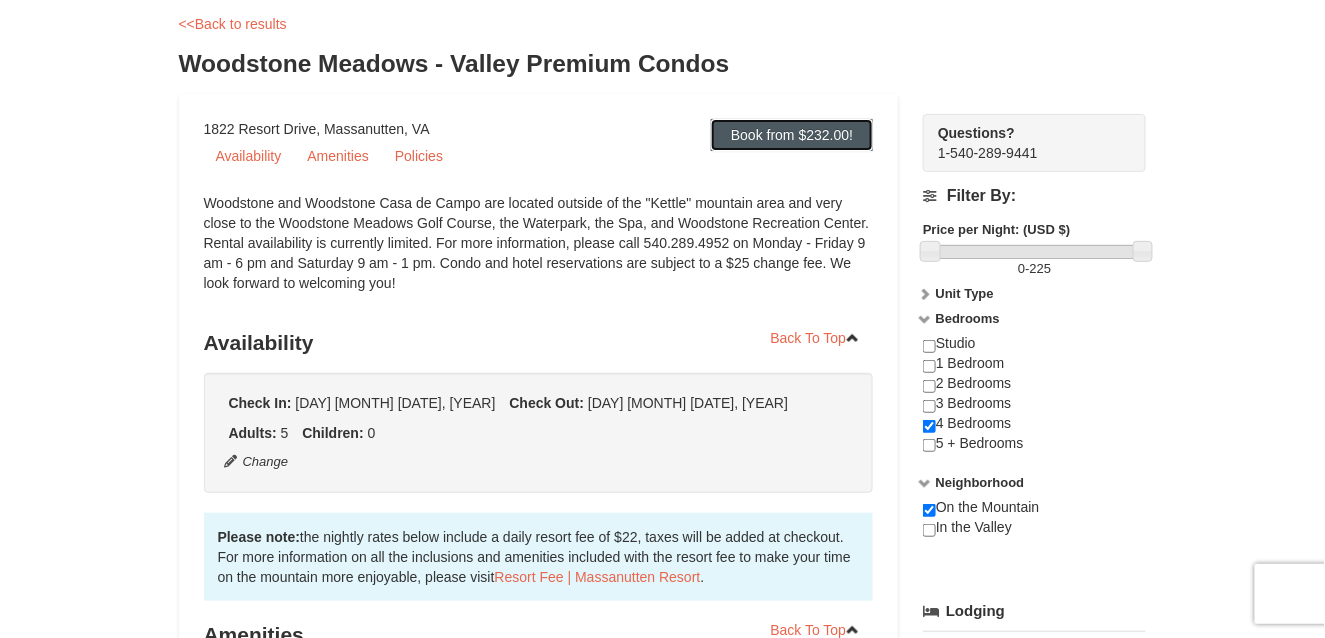 click on "Book from $232.00!" at bounding box center [792, 135] 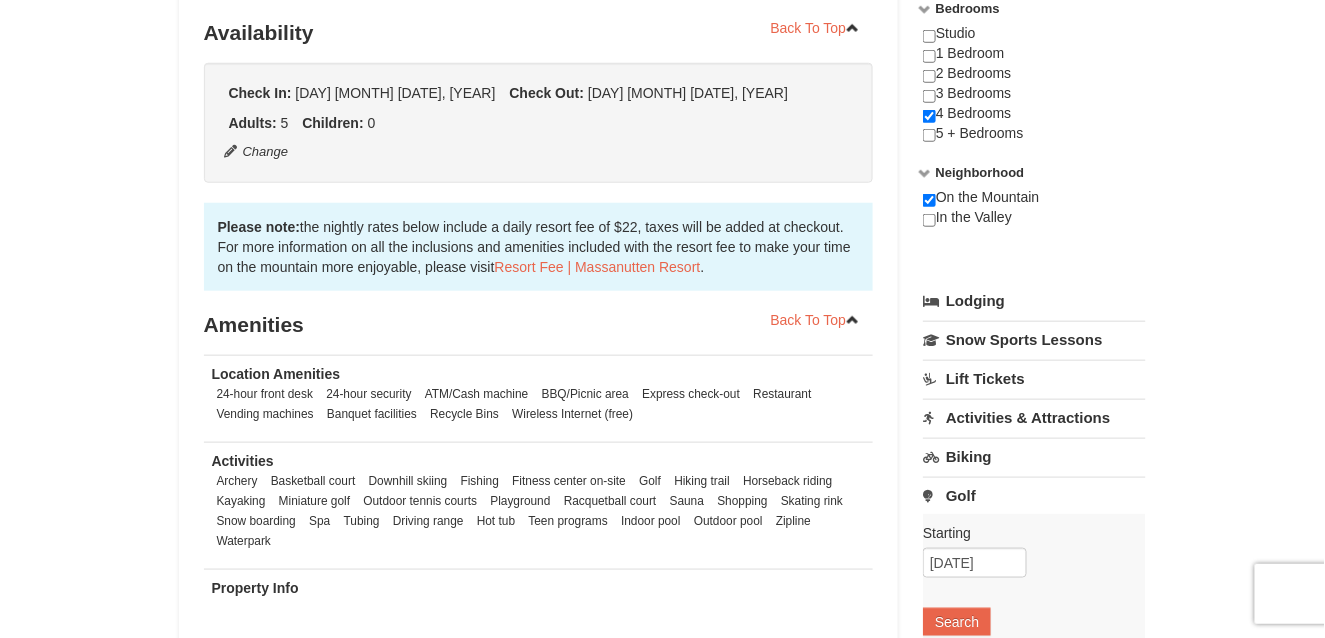 scroll, scrollTop: 423, scrollLeft: 0, axis: vertical 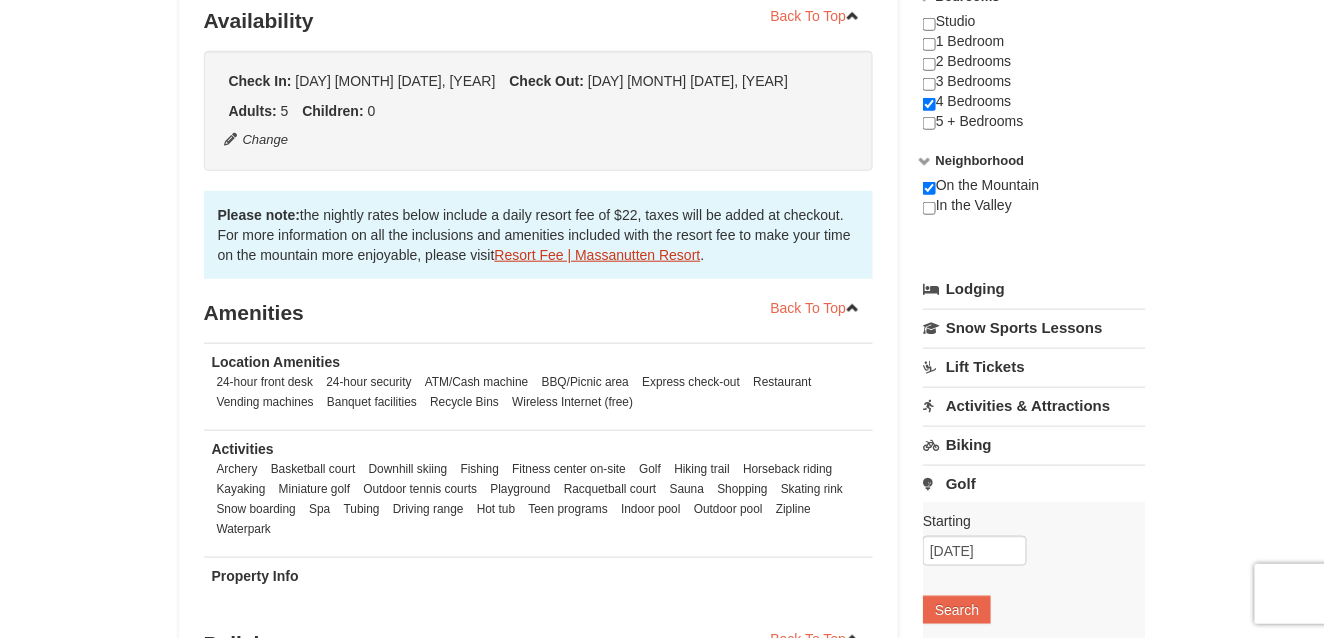 click on "Resort Fee | Massanutten Resort" at bounding box center (598, 255) 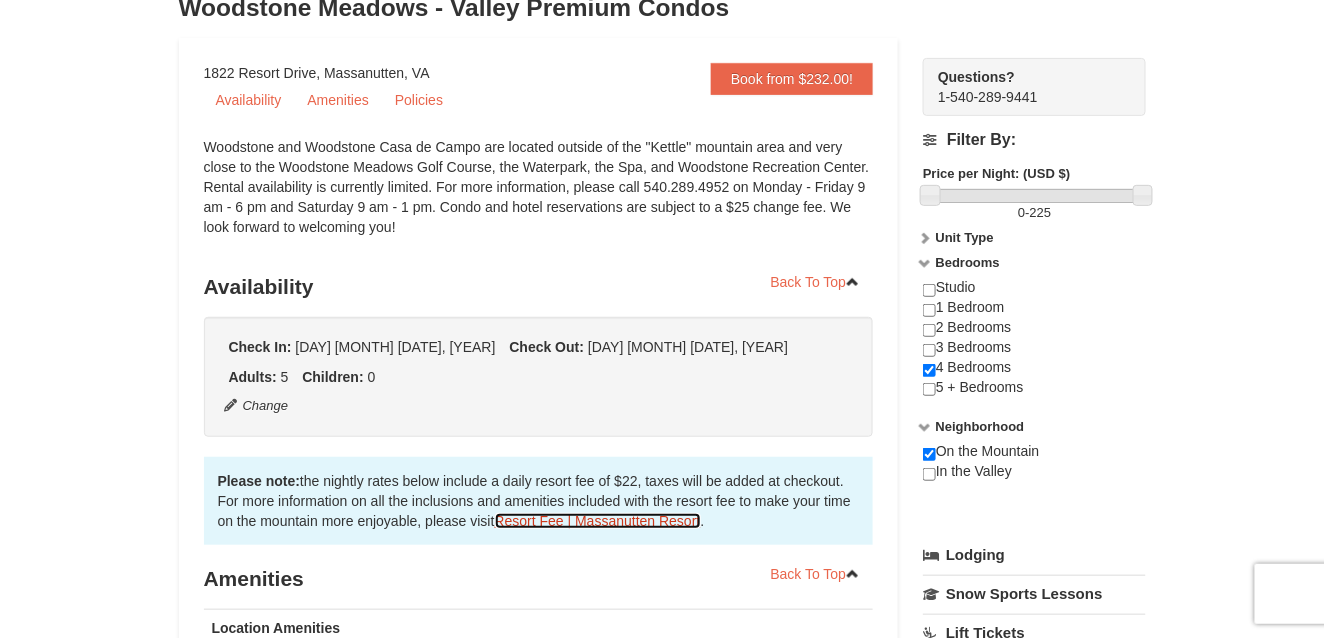 scroll, scrollTop: 0, scrollLeft: 0, axis: both 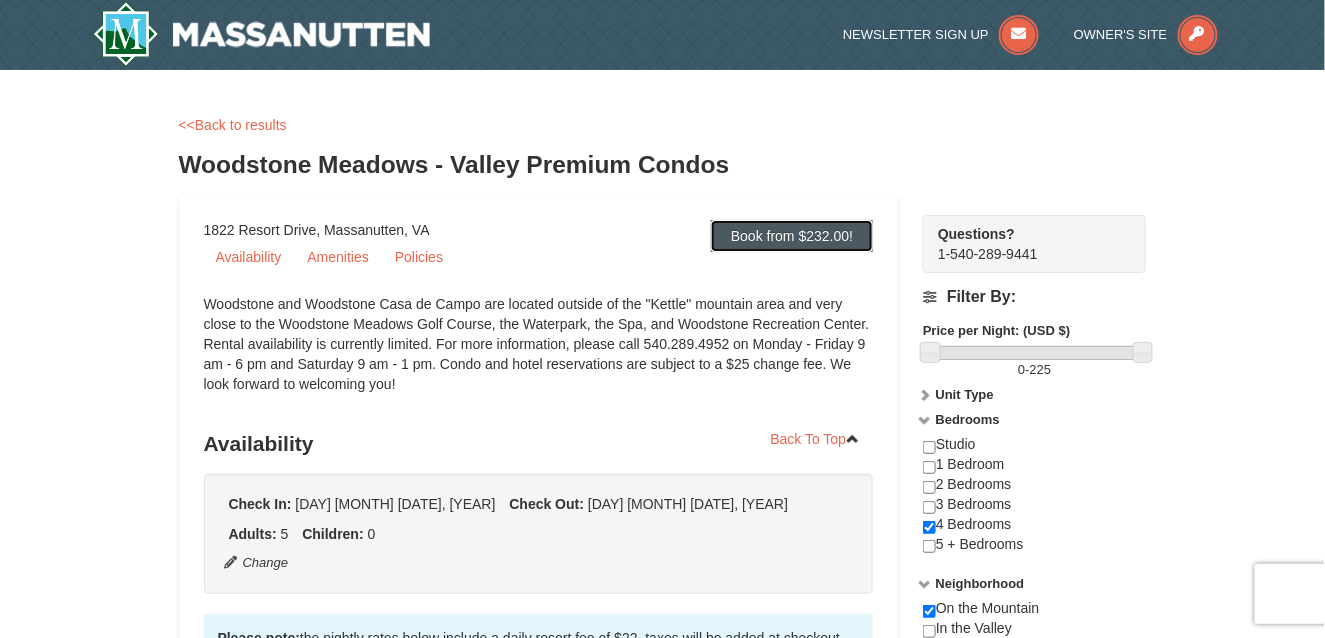 drag, startPoint x: 812, startPoint y: 231, endPoint x: 772, endPoint y: 229, distance: 40.04997 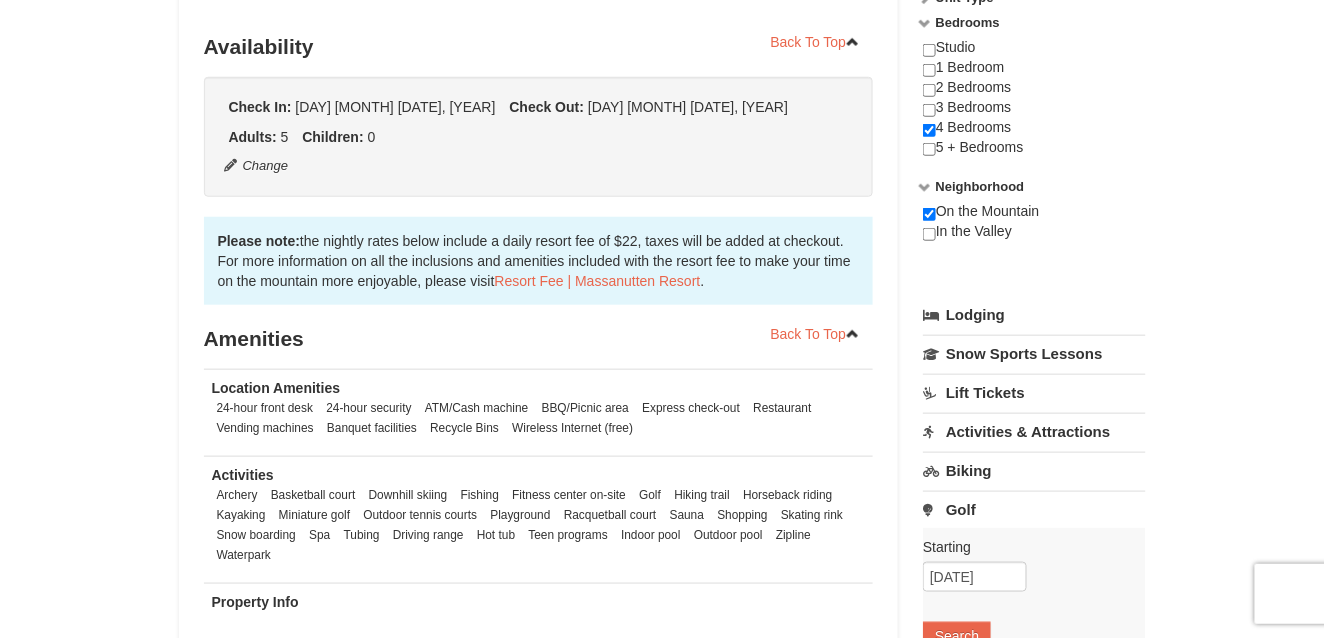 scroll, scrollTop: 423, scrollLeft: 0, axis: vertical 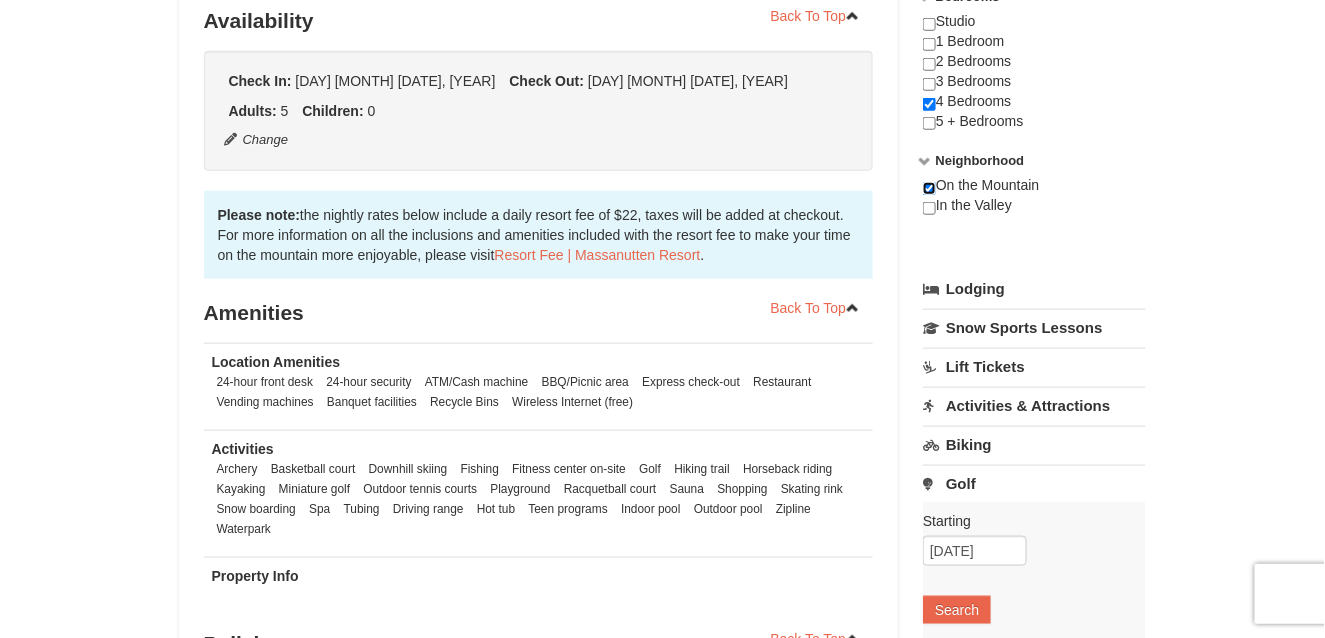 click at bounding box center [929, 188] 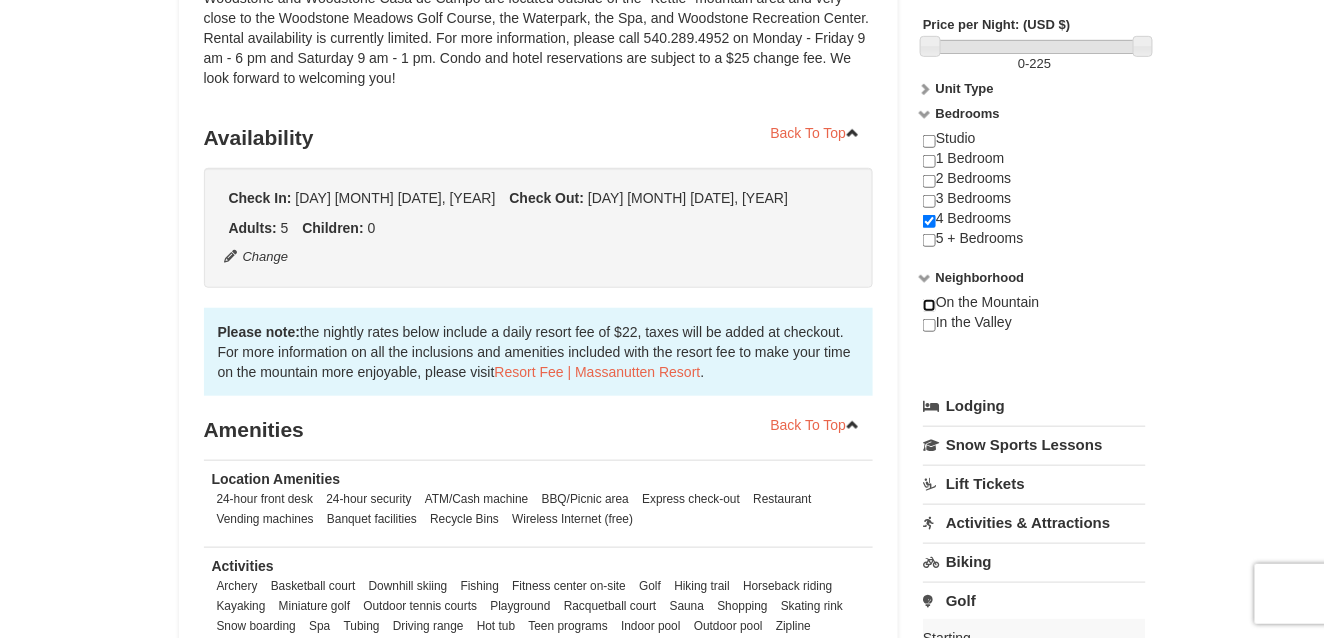 scroll, scrollTop: 308, scrollLeft: 0, axis: vertical 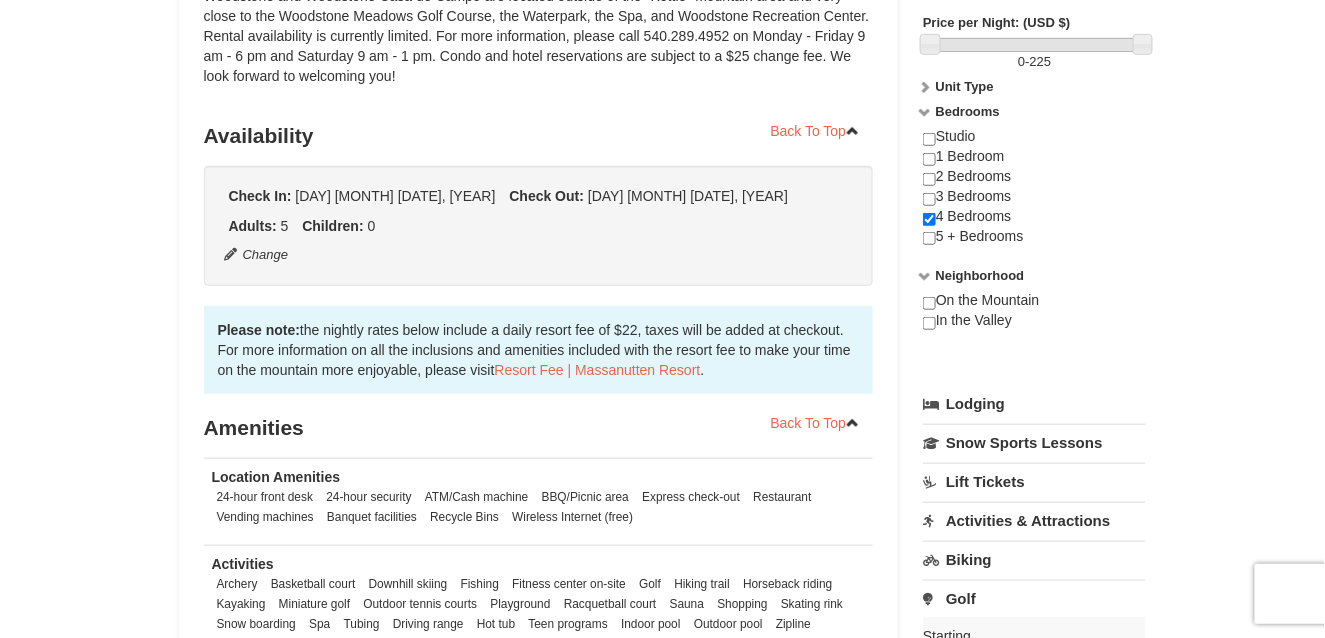 click on "Unit Type" at bounding box center [965, 86] 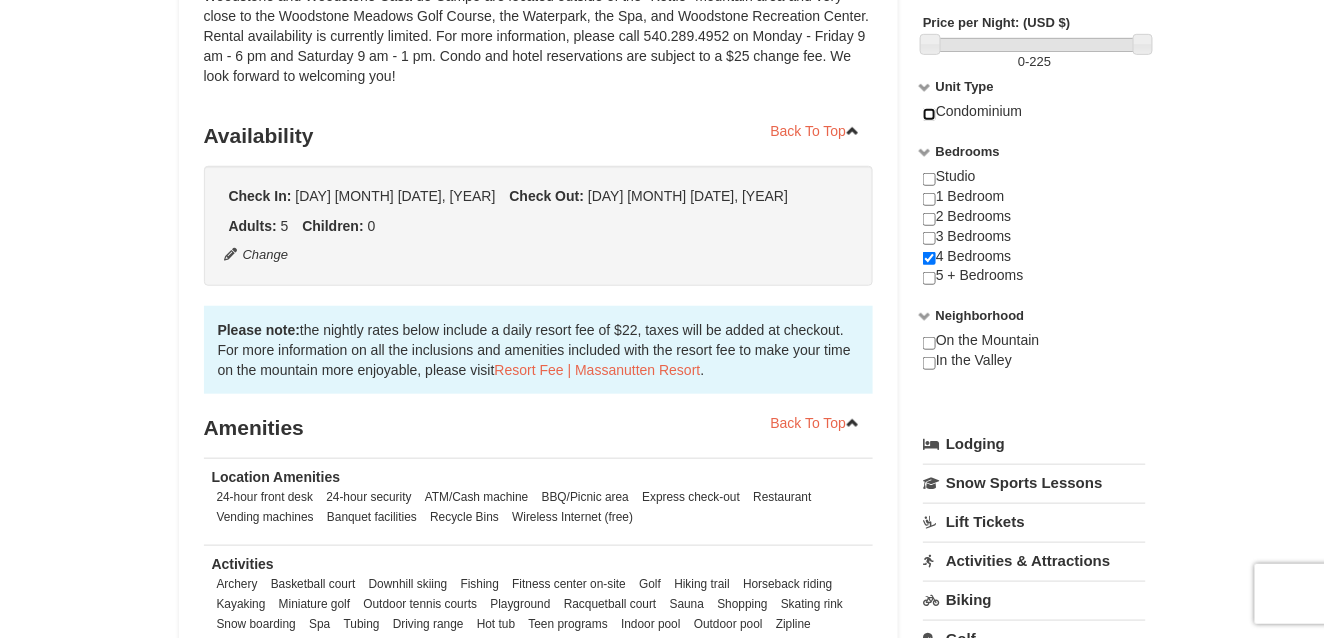 click at bounding box center [929, 114] 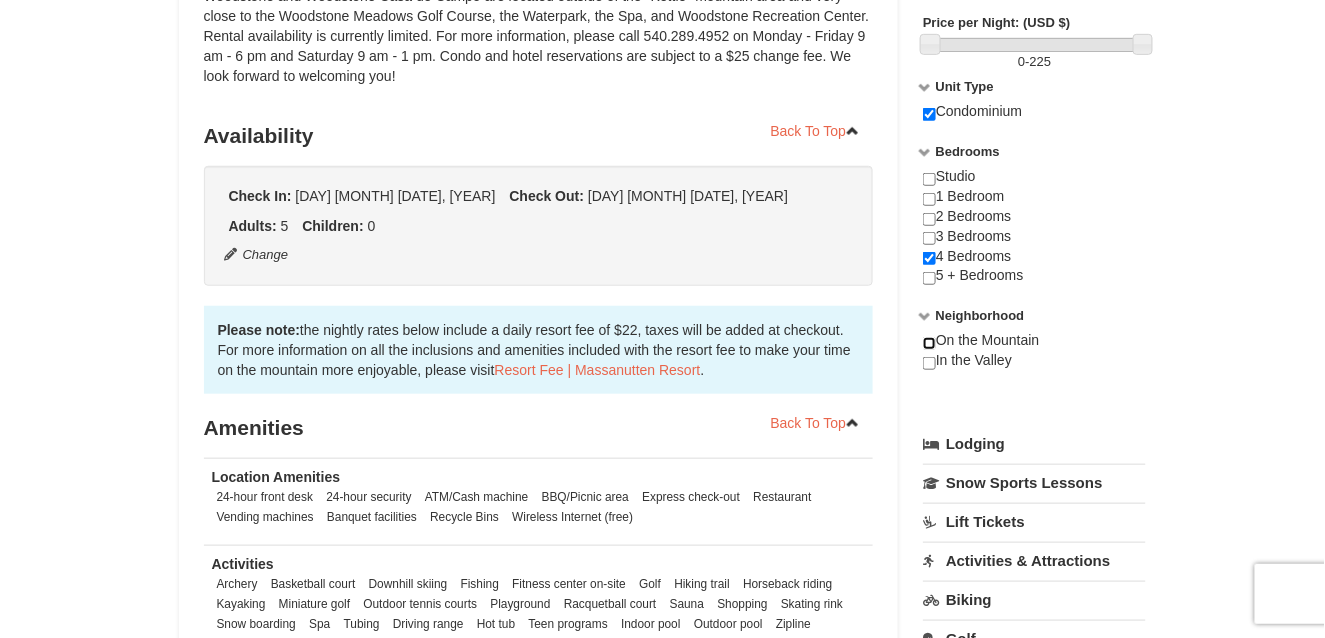 click at bounding box center (929, 343) 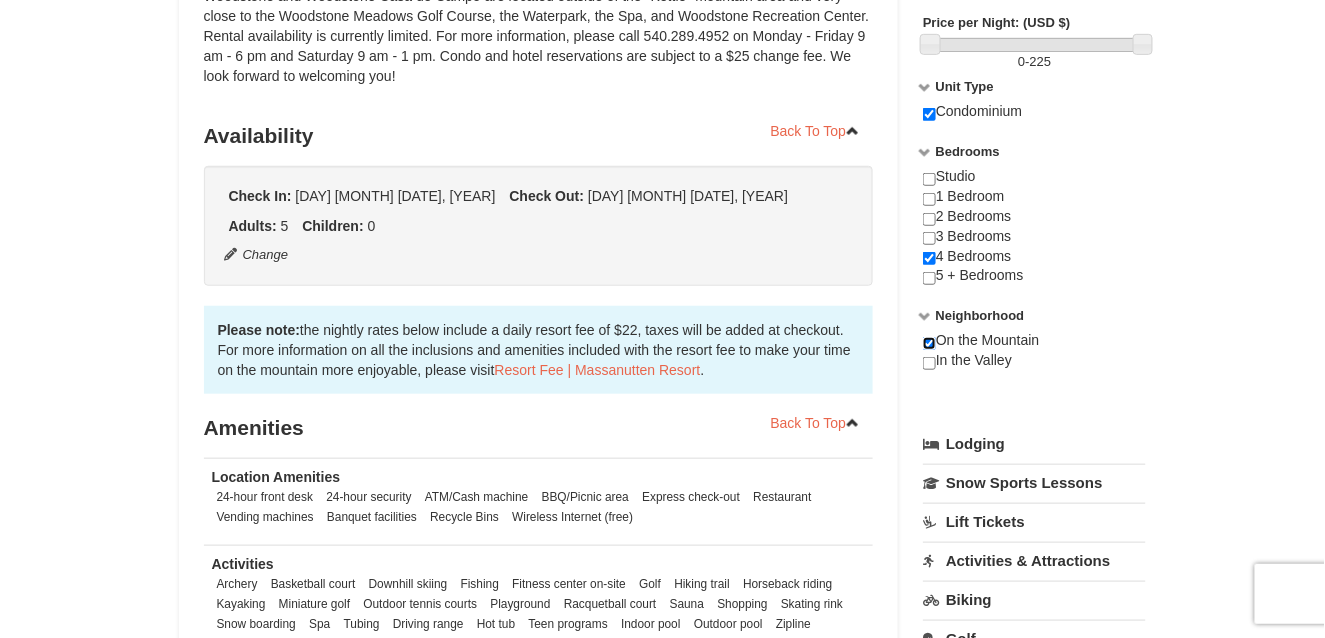 scroll, scrollTop: 117, scrollLeft: 0, axis: vertical 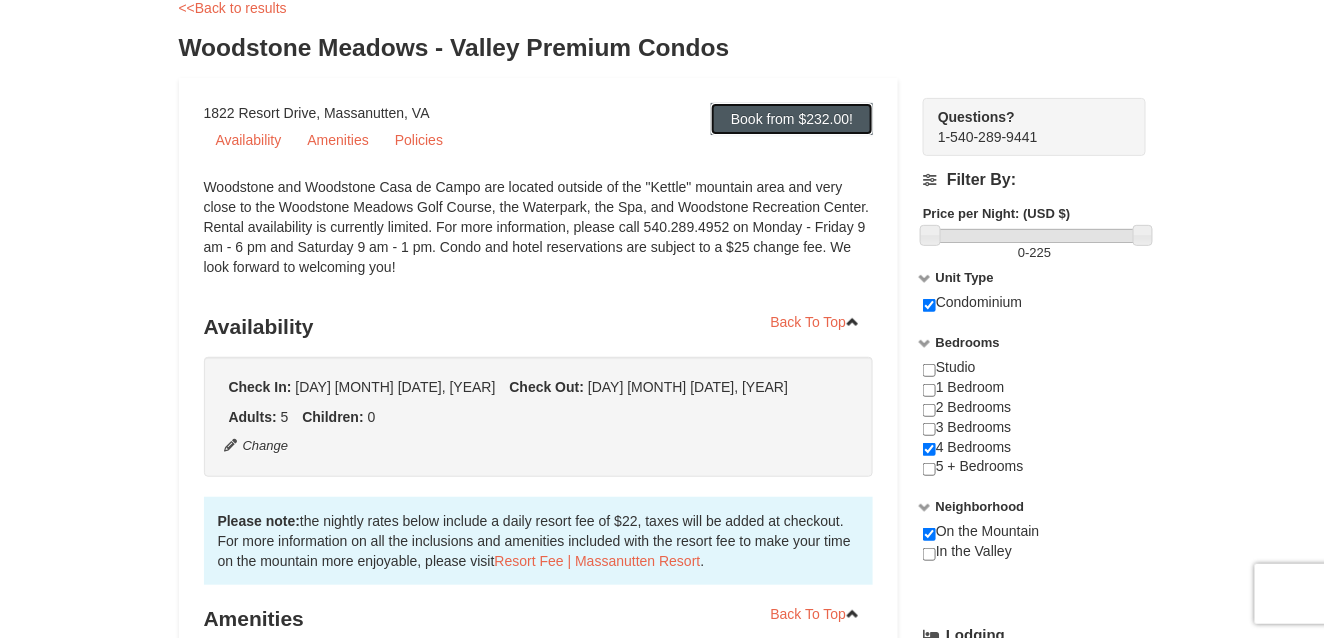 click on "Book from $232.00!" at bounding box center [792, 119] 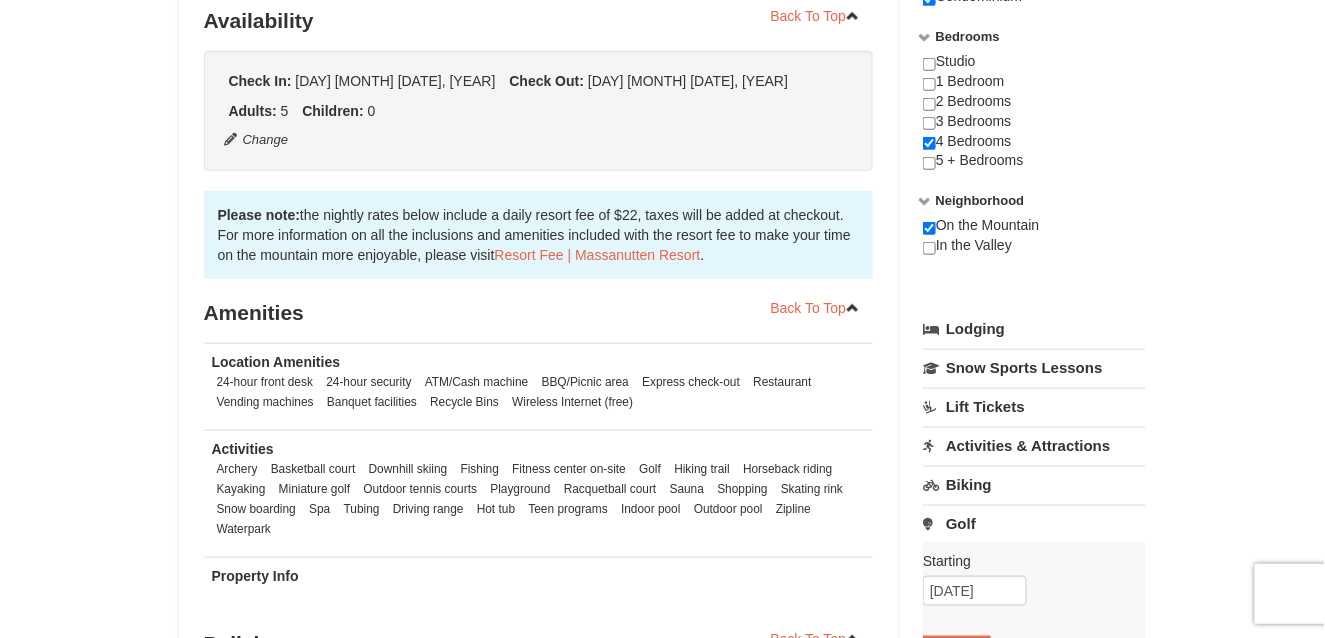 scroll, scrollTop: 629, scrollLeft: 0, axis: vertical 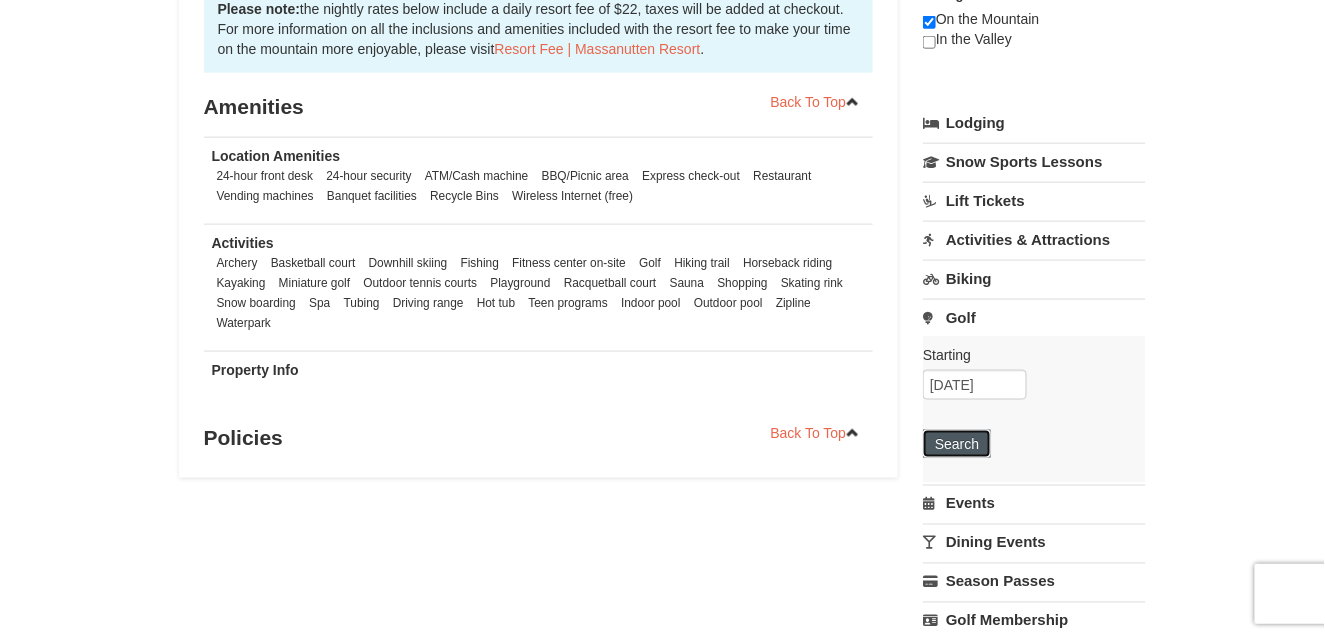 drag, startPoint x: 972, startPoint y: 436, endPoint x: 944, endPoint y: 433, distance: 28.160255 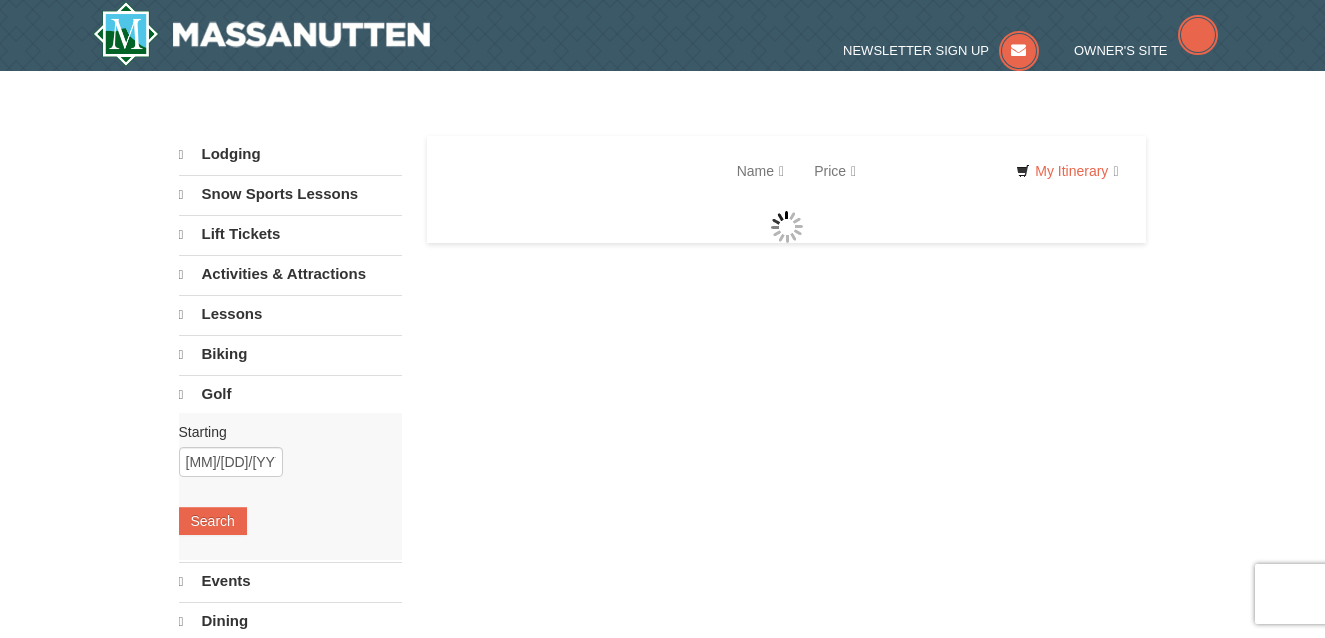 scroll, scrollTop: 0, scrollLeft: 0, axis: both 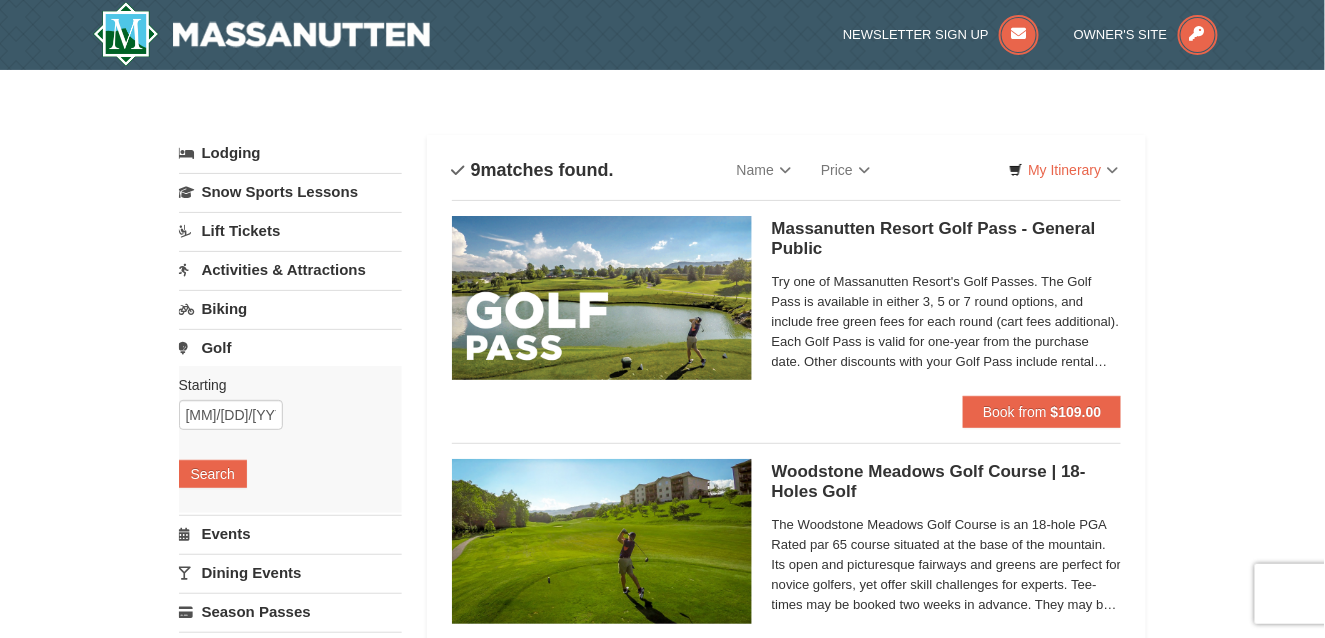 click on "Lodging" at bounding box center [290, 153] 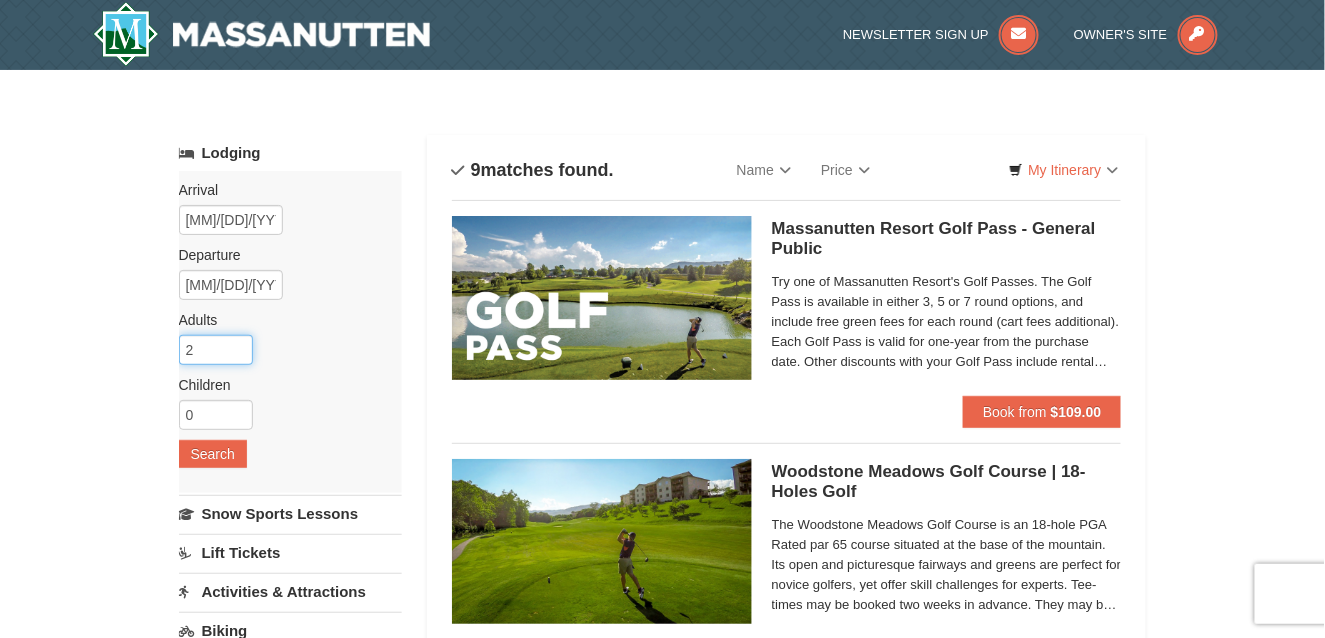 click on "2" at bounding box center (216, 350) 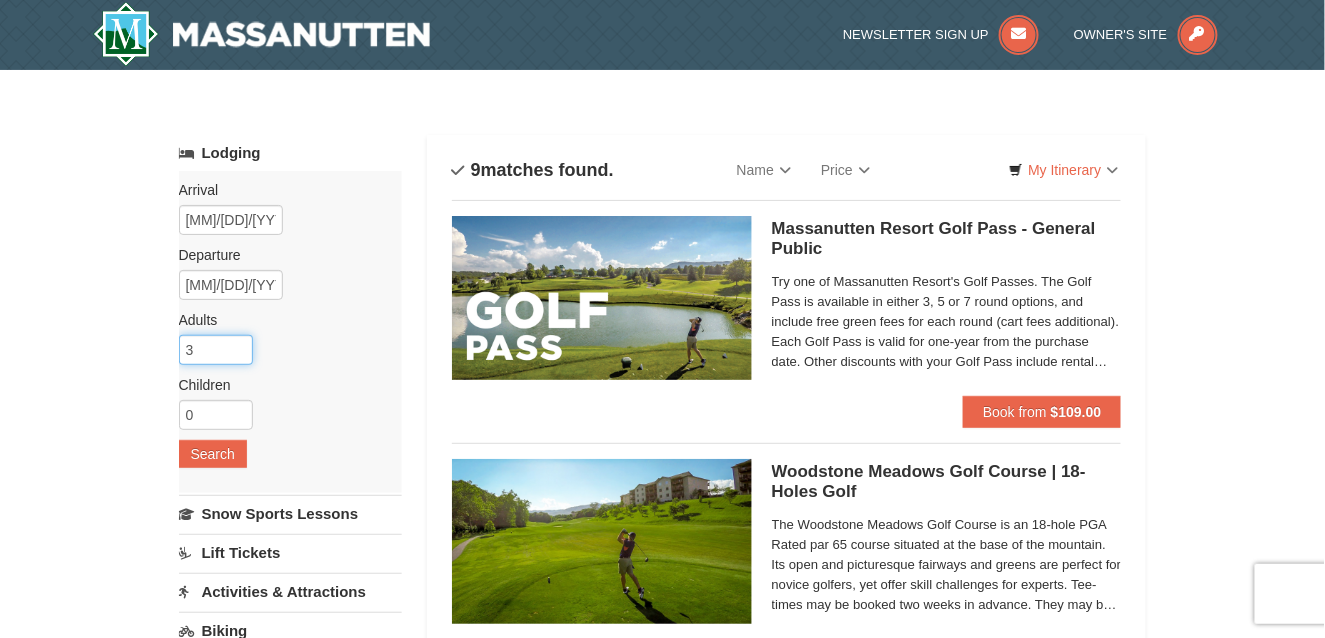 click on "3" at bounding box center (216, 350) 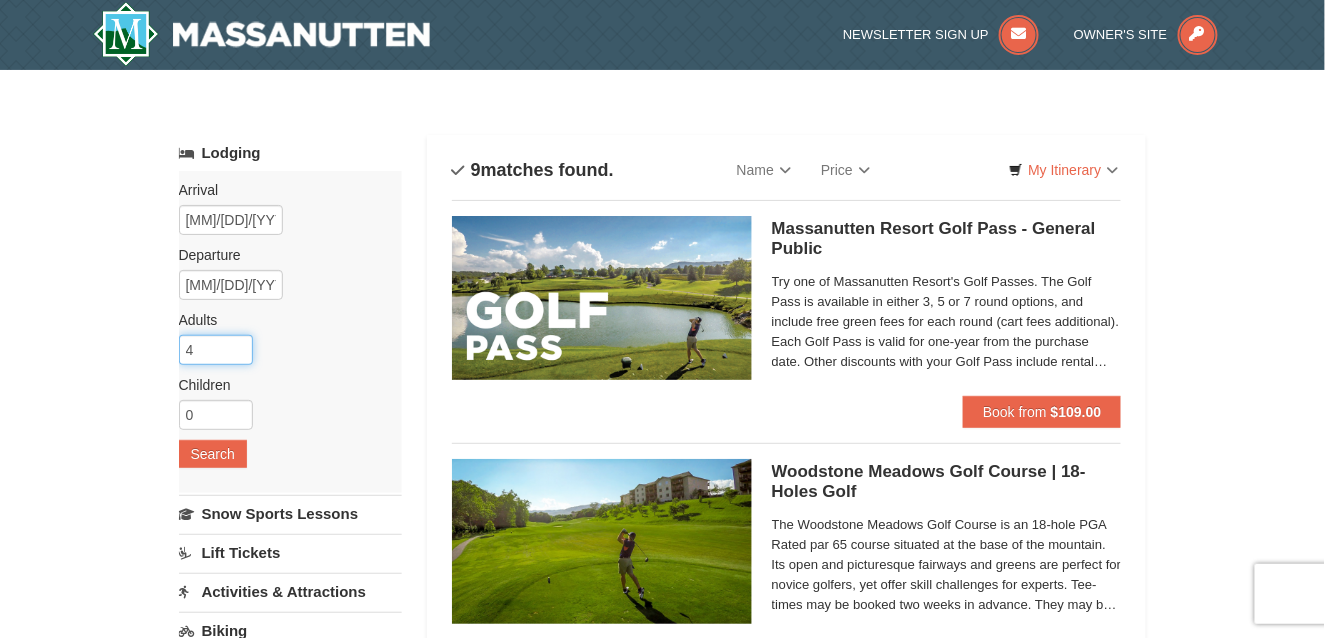 click on "4" at bounding box center [216, 350] 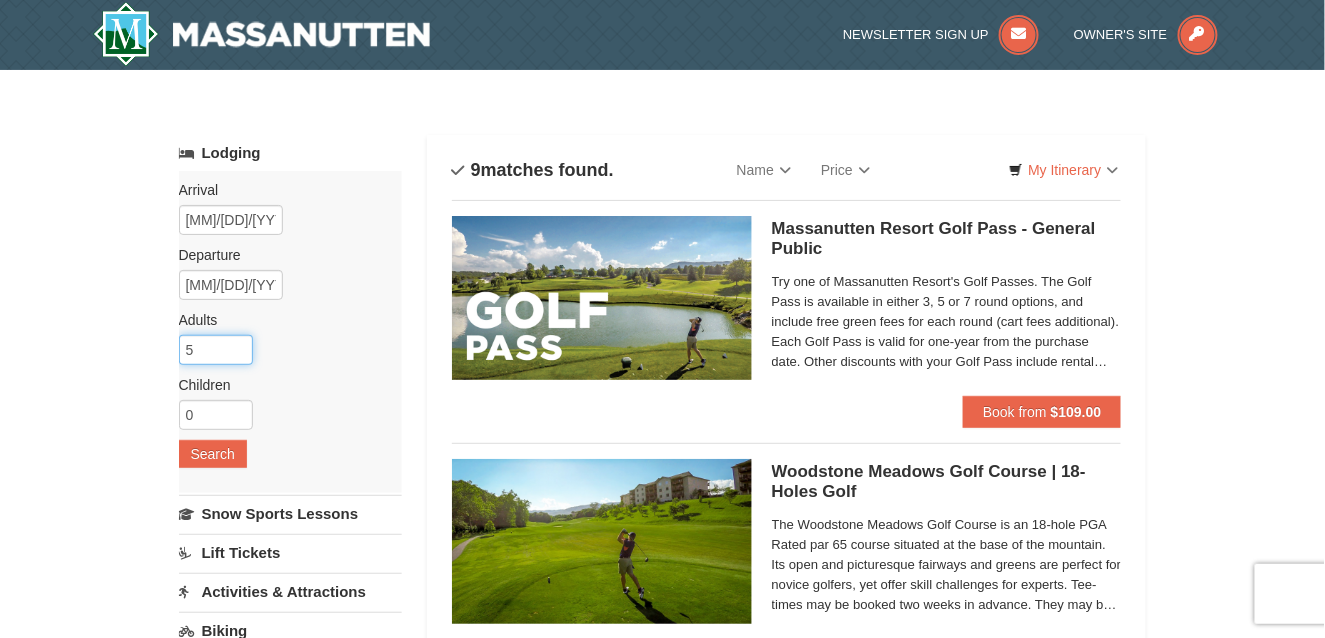type on "5" 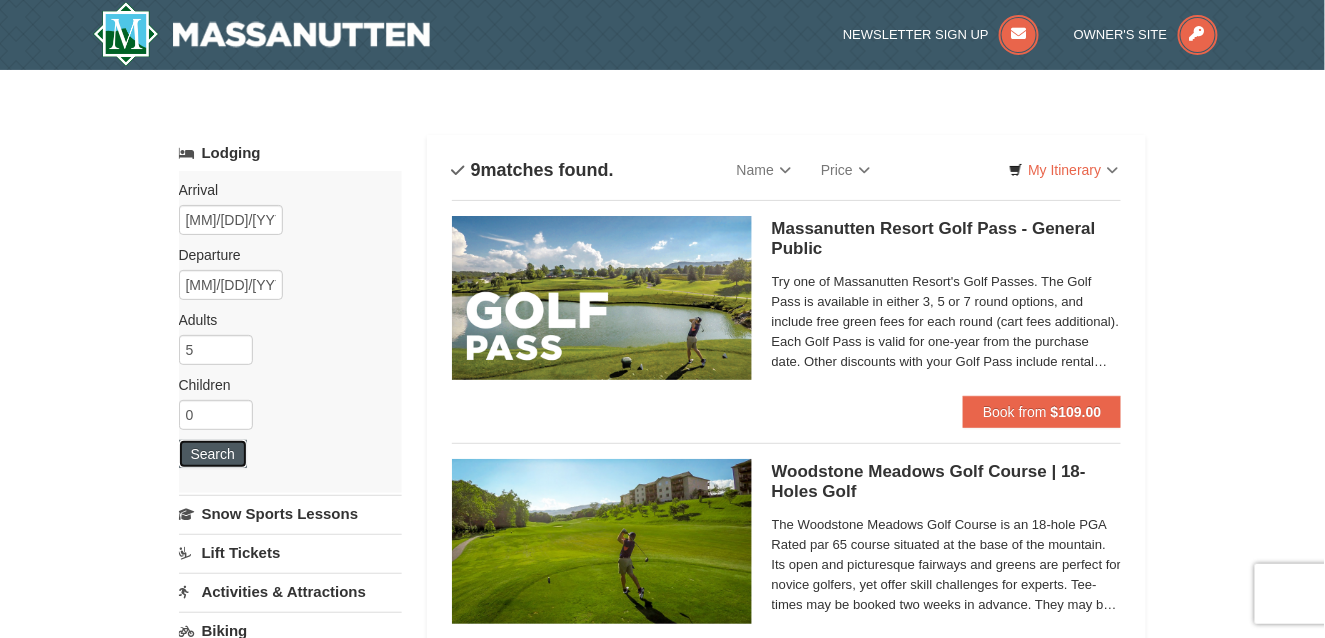 click on "Search" at bounding box center (213, 454) 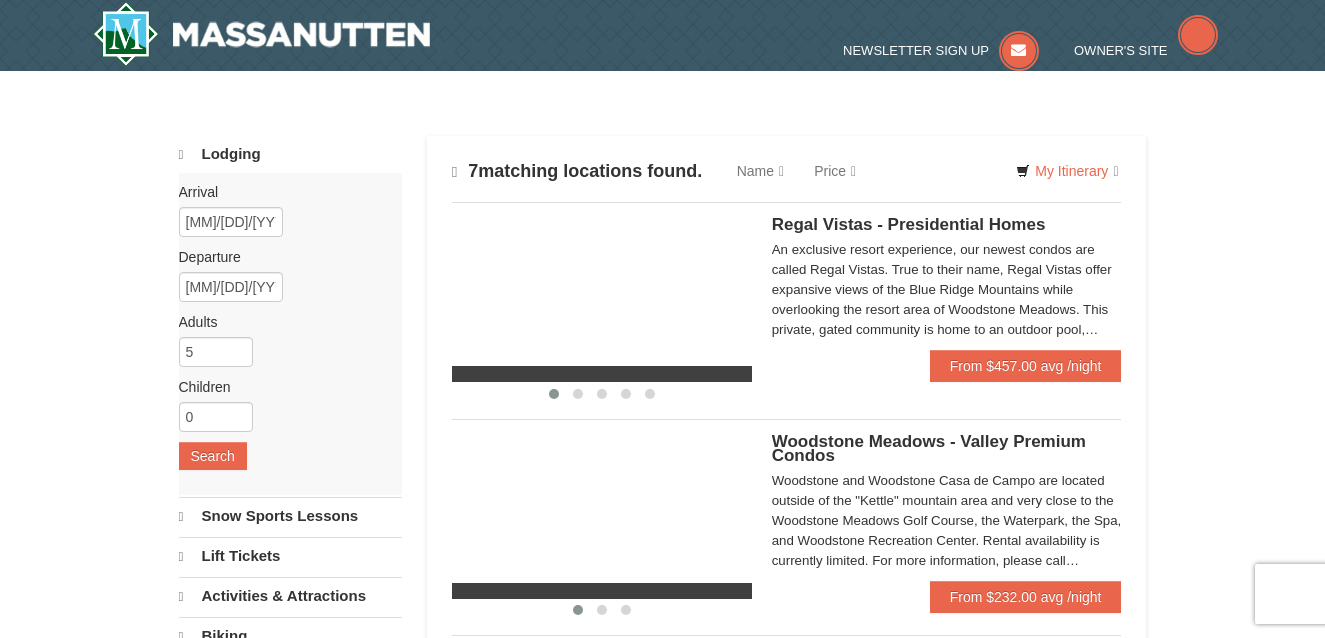 scroll, scrollTop: 0, scrollLeft: 0, axis: both 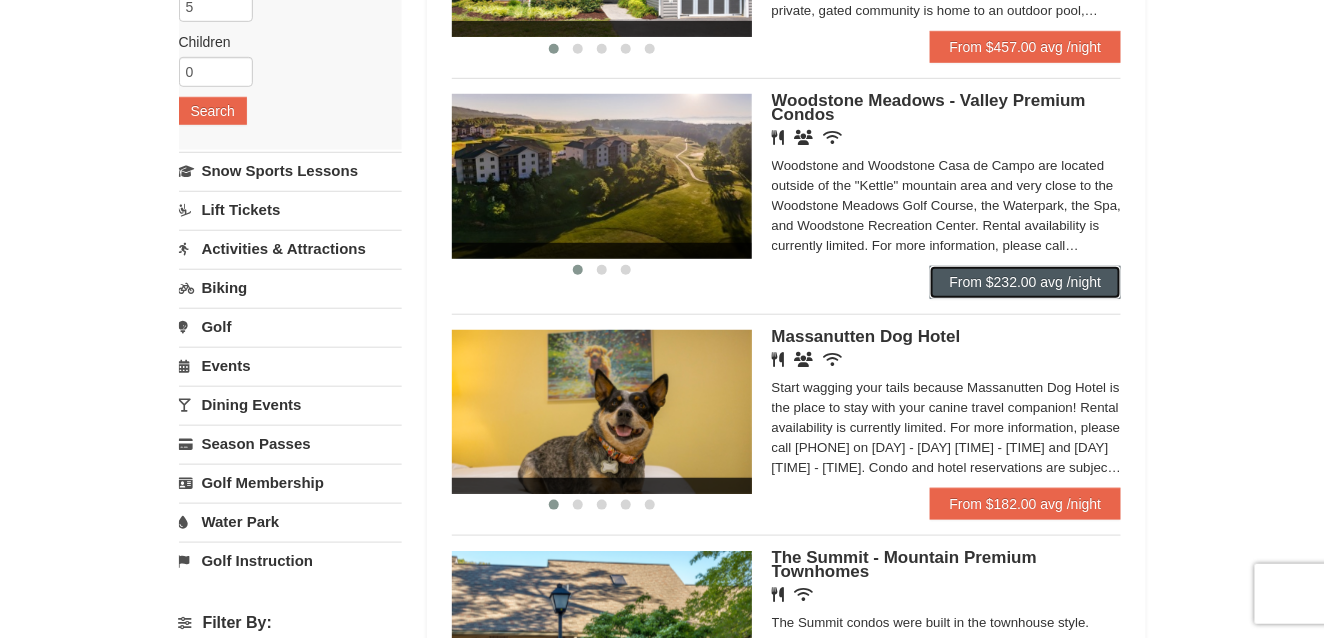 click on "From $232.00 avg /night" at bounding box center (1026, 282) 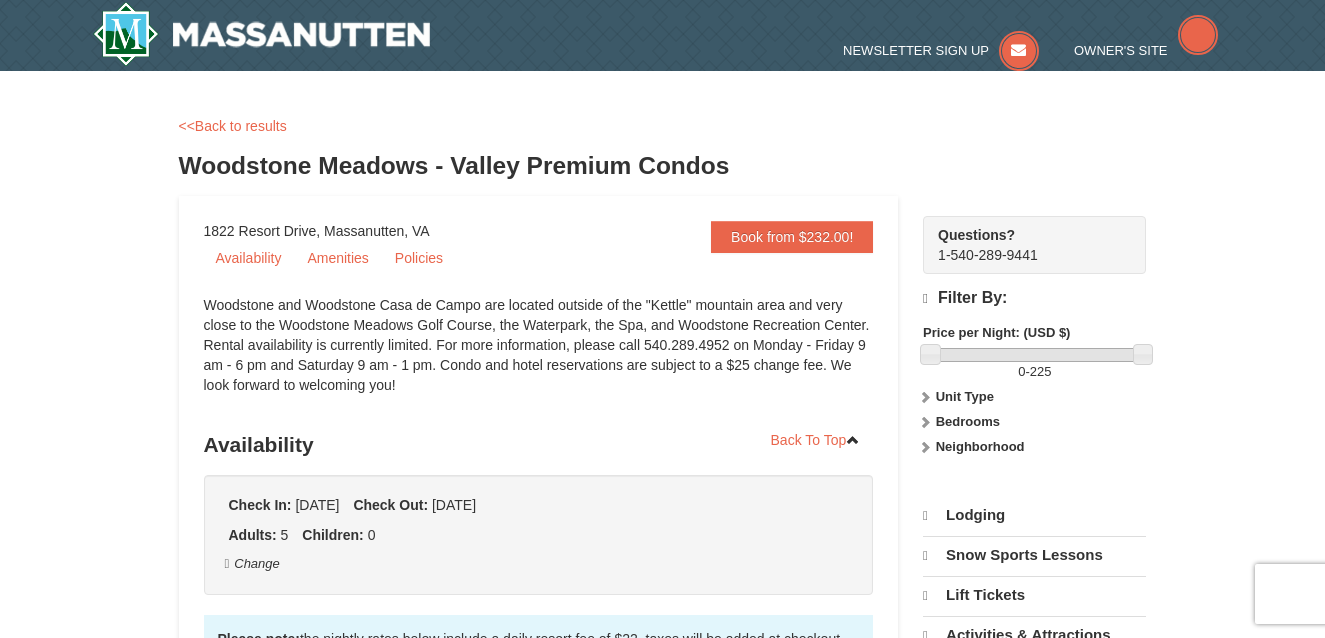 scroll, scrollTop: 0, scrollLeft: 0, axis: both 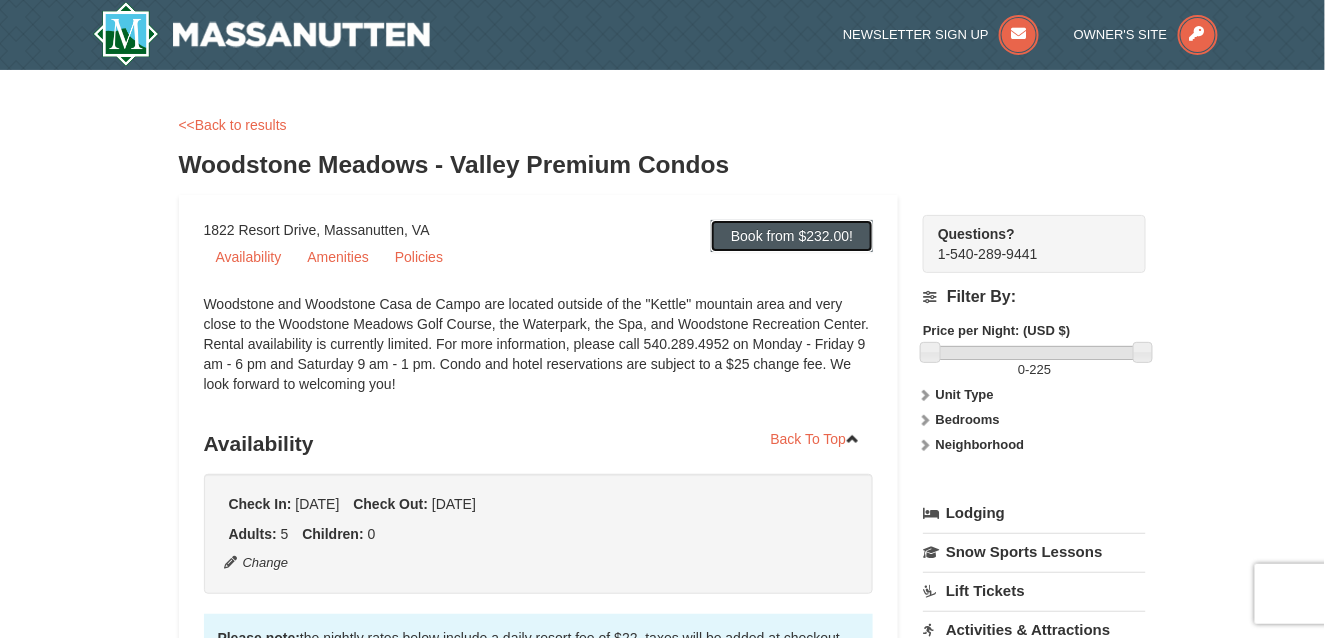 click on "Book from $232.00!" at bounding box center [792, 236] 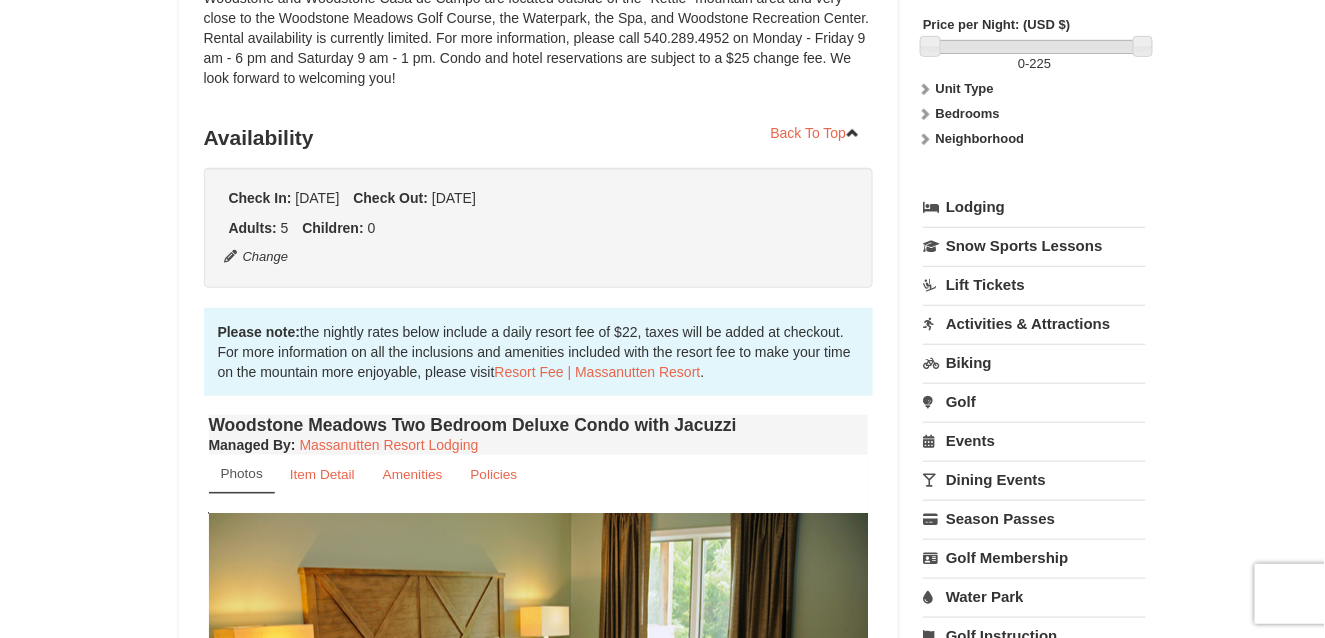 scroll, scrollTop: 0, scrollLeft: 0, axis: both 